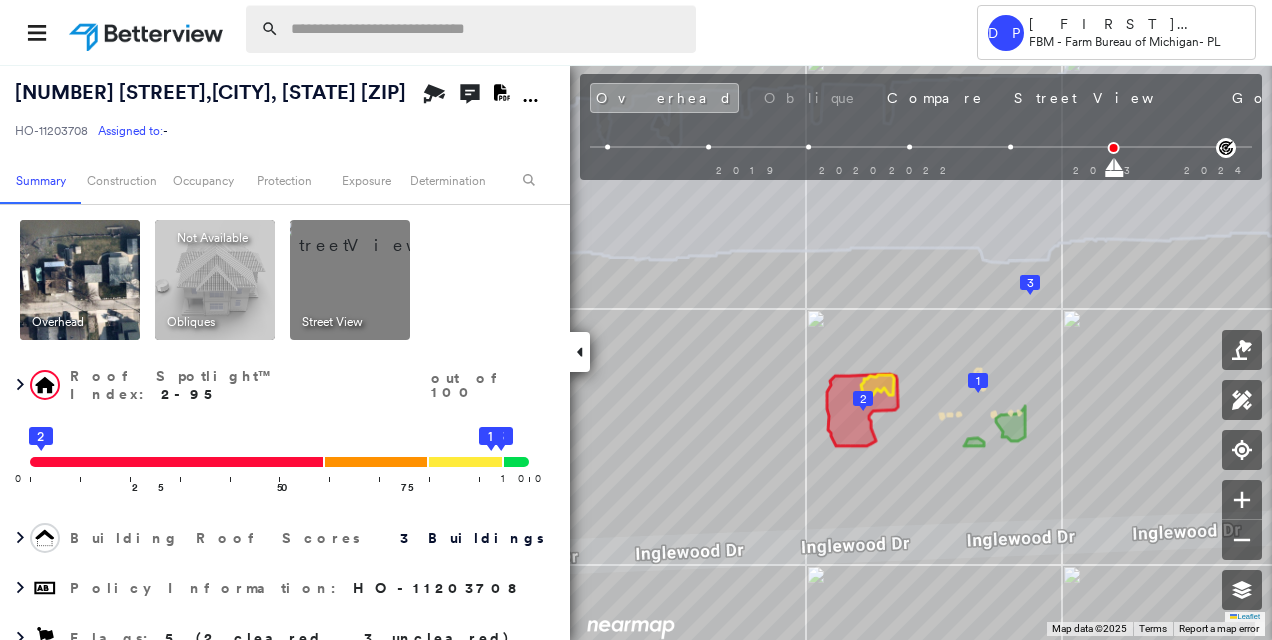 scroll, scrollTop: 0, scrollLeft: 0, axis: both 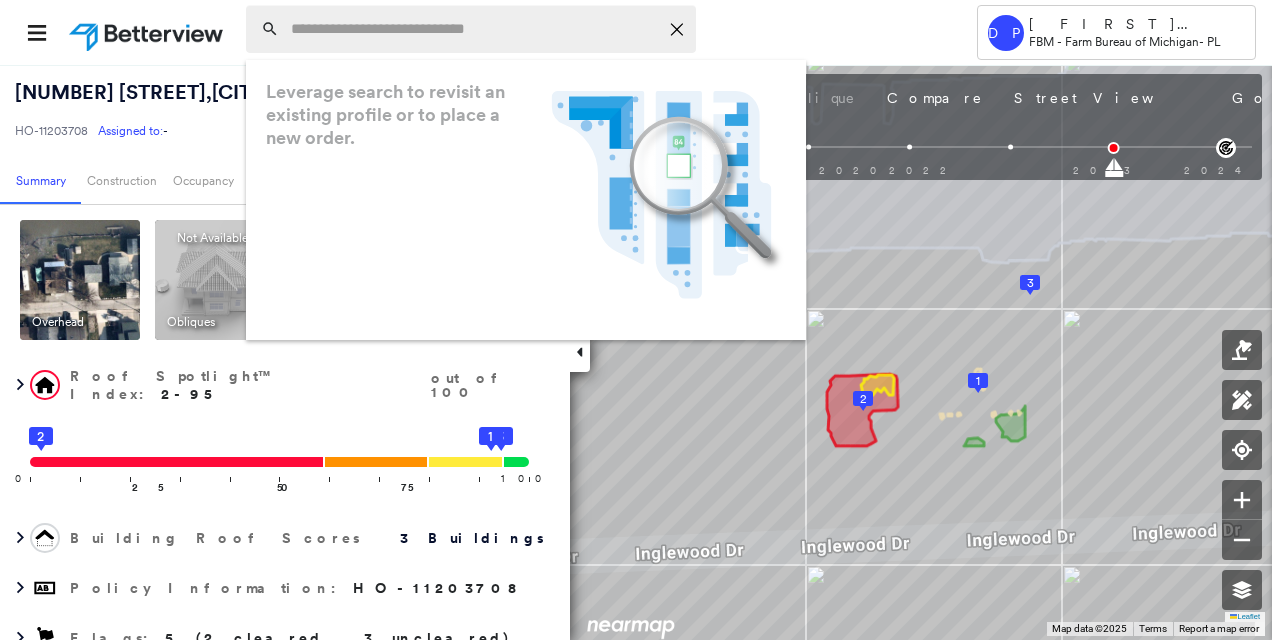paste on "**********" 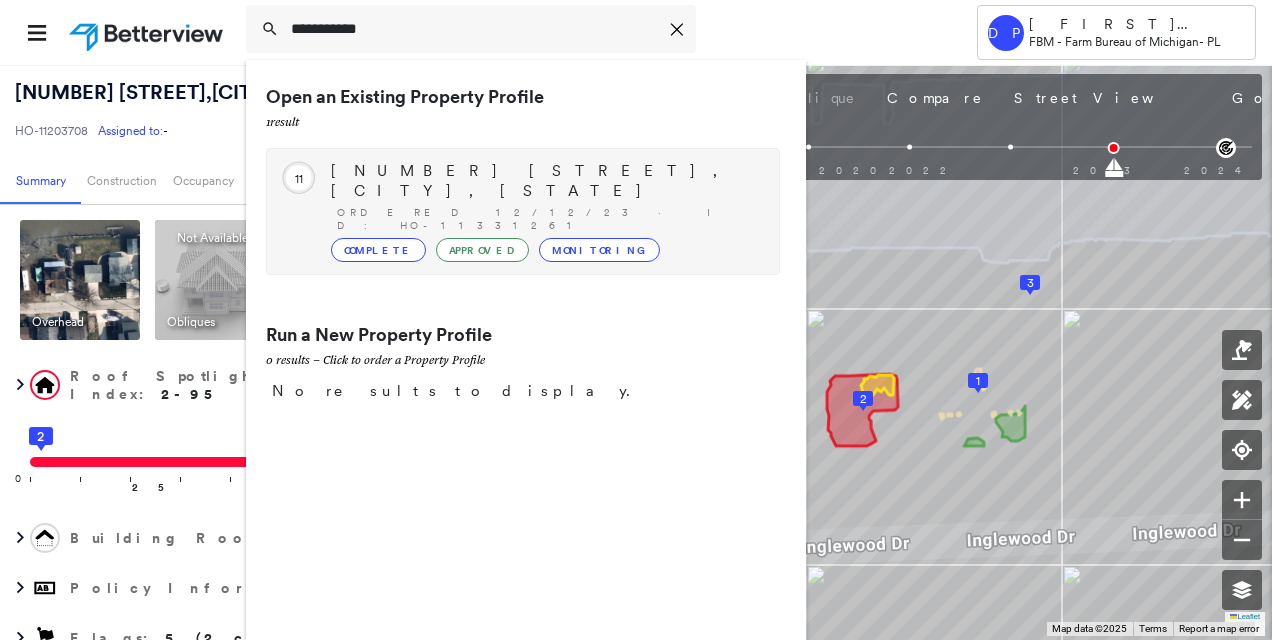 type on "**********" 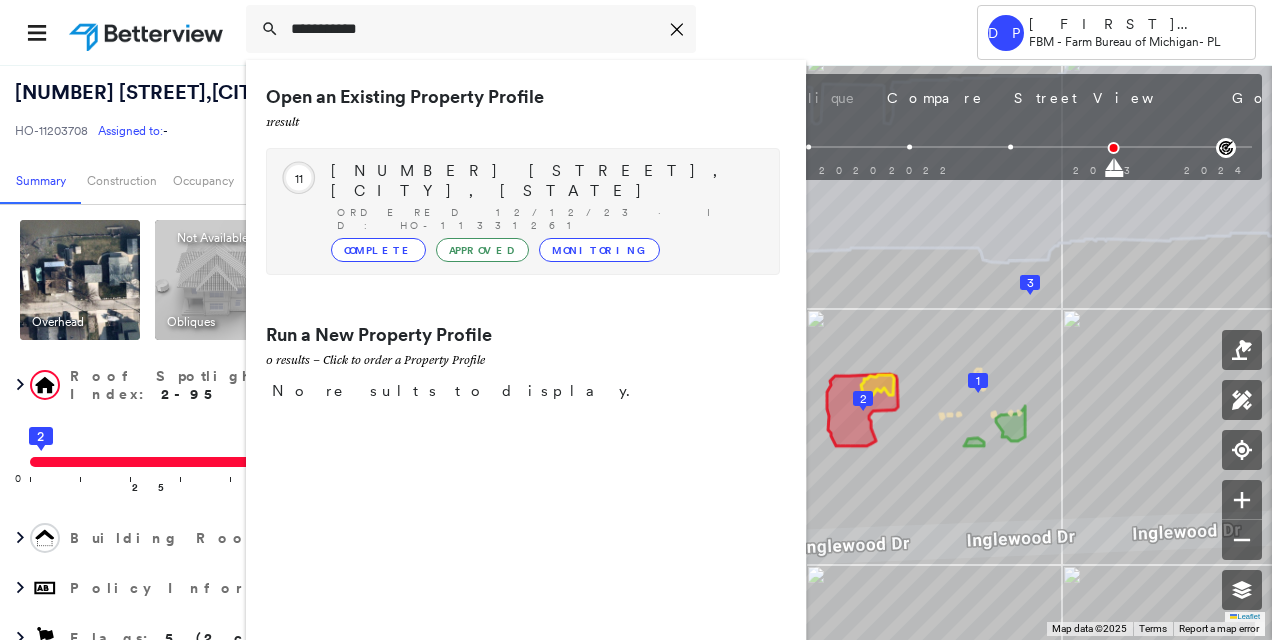 click on "[NUMBER] [STREET], [CITY], [STATE]" at bounding box center (545, 181) 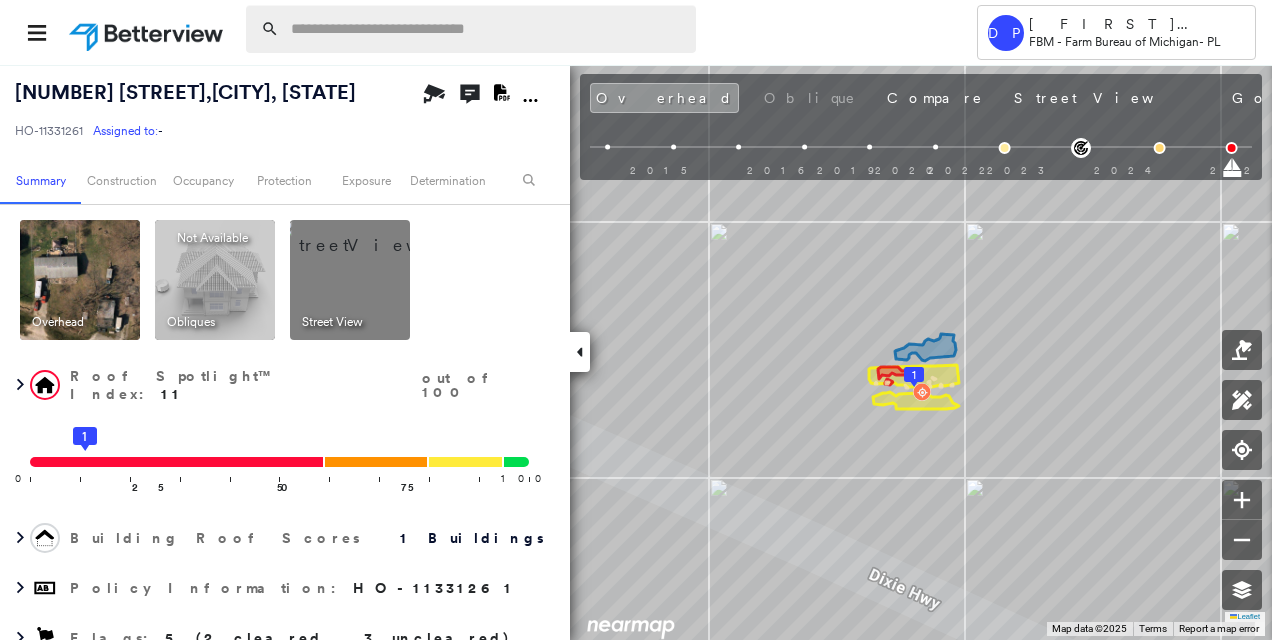 click at bounding box center [487, 29] 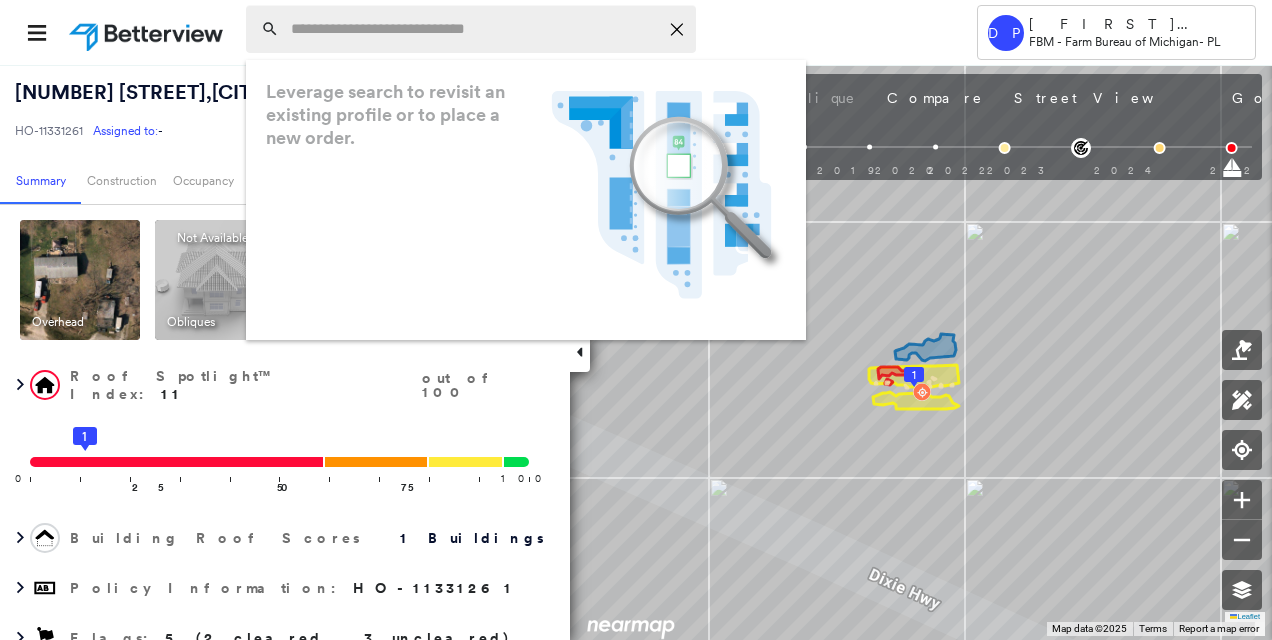 paste on "**********" 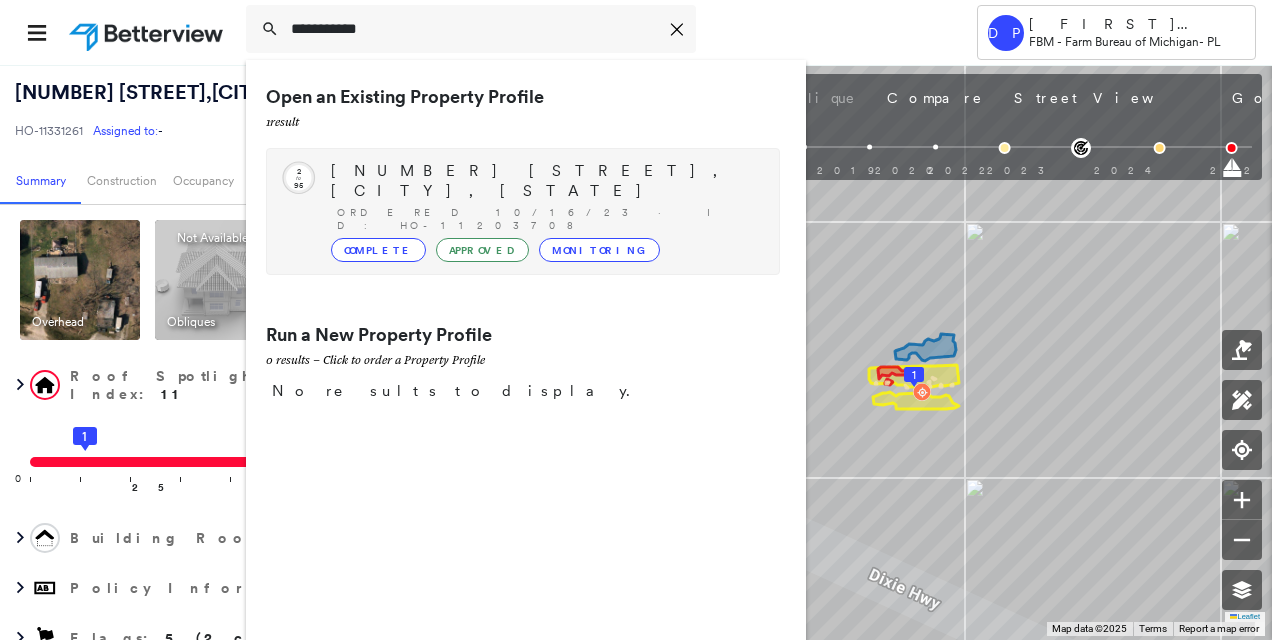 type on "**********" 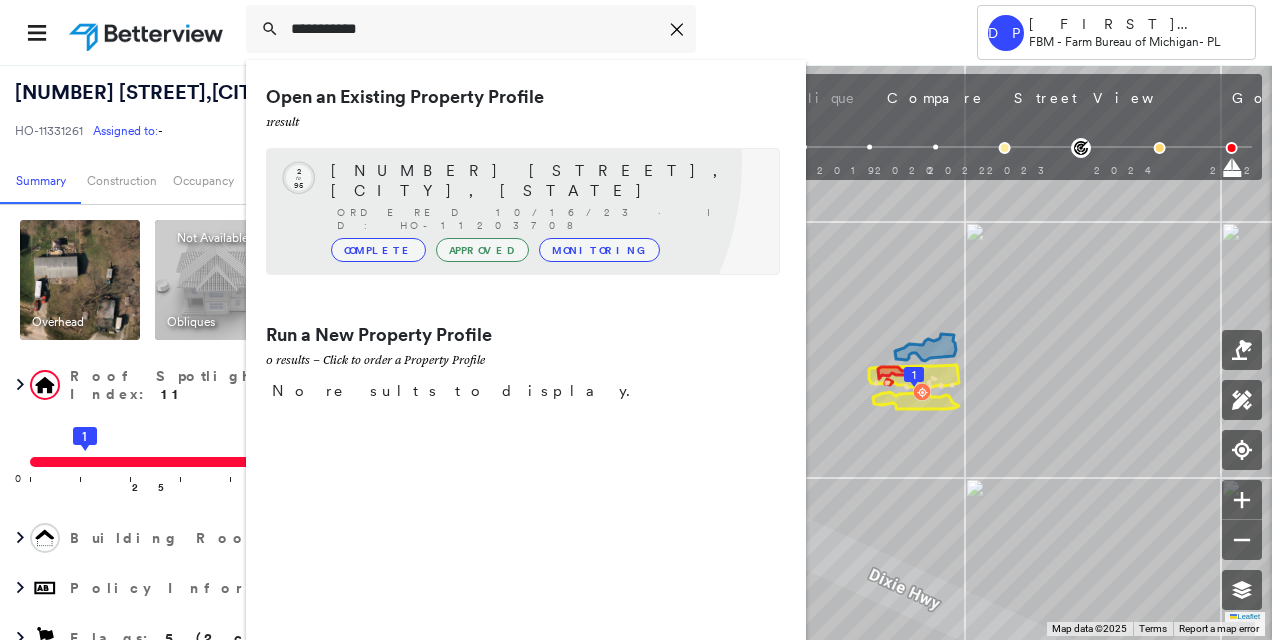 click on "[NUMBER] [STREET], [CITY], [STATE]" at bounding box center (545, 181) 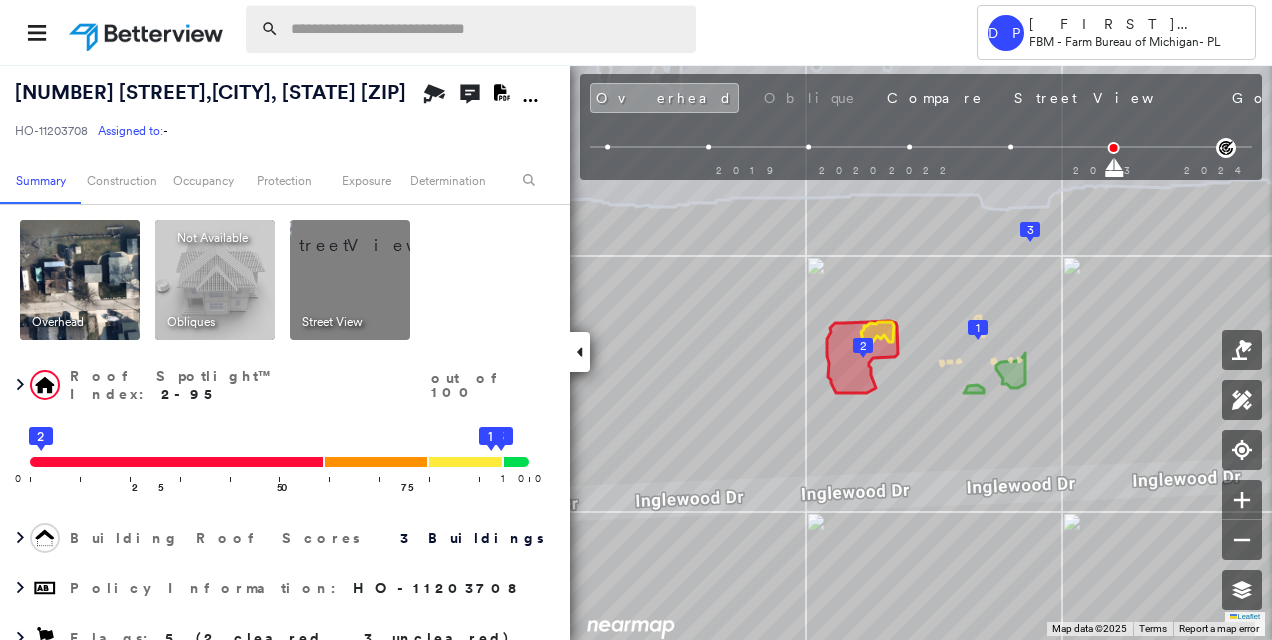 click at bounding box center (487, 29) 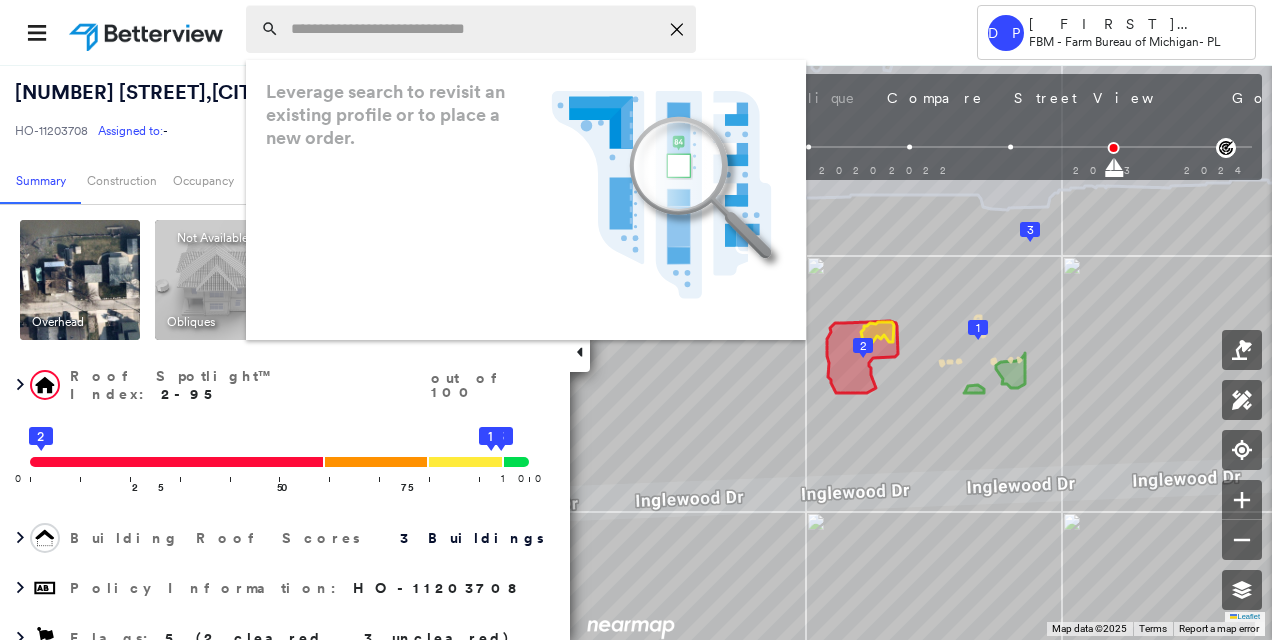 paste on "**********" 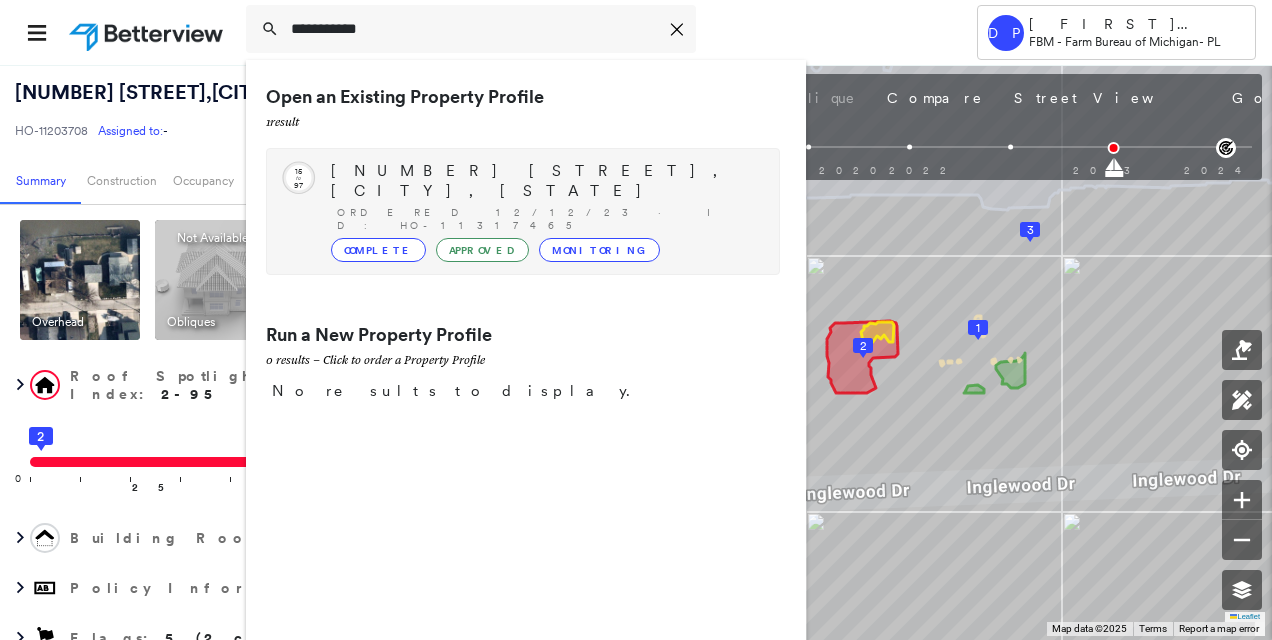 type on "**********" 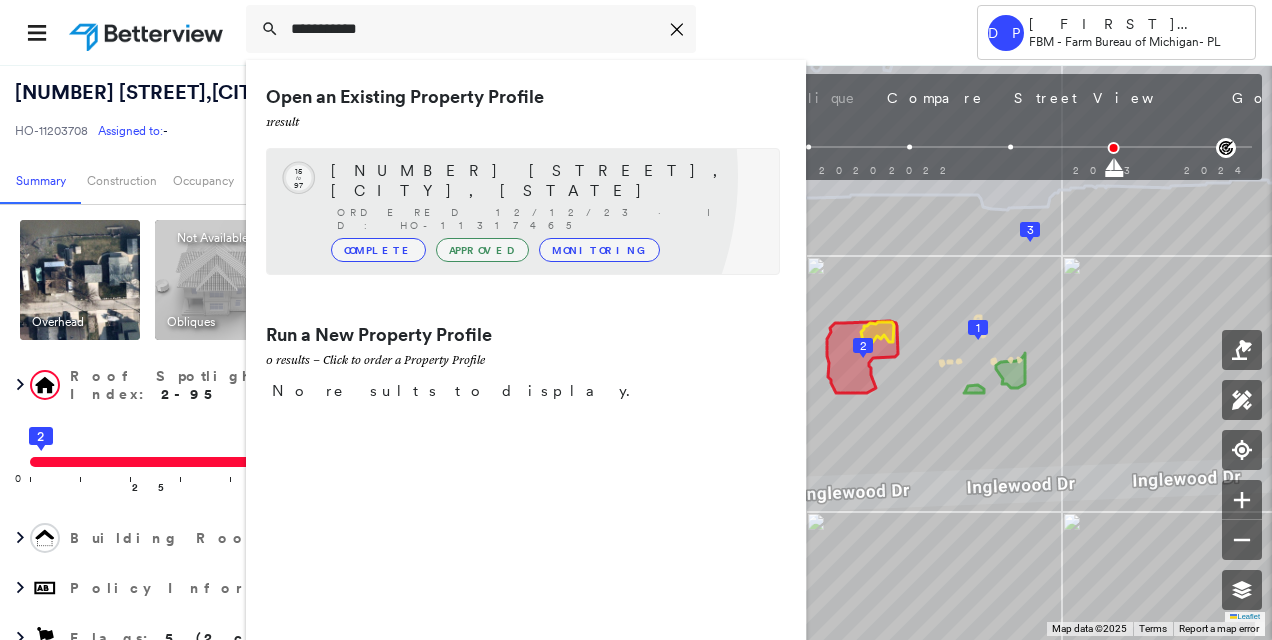 click on "[NUMBER] [STREET], [CITY], [STATE]" at bounding box center (545, 181) 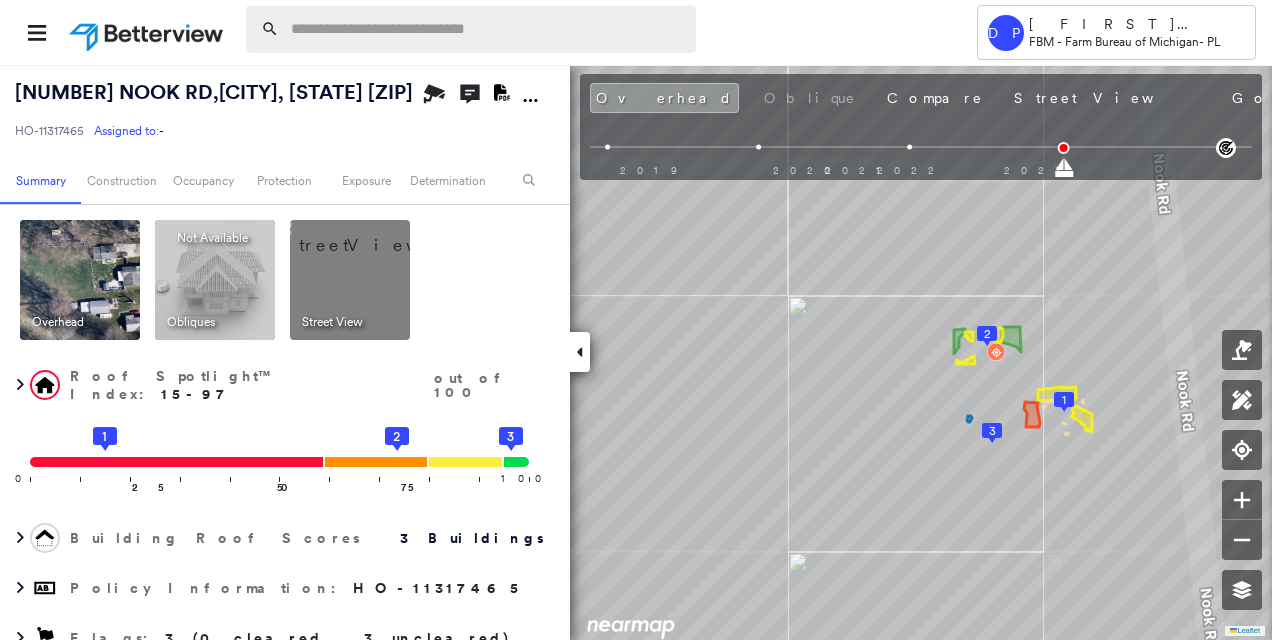 click at bounding box center [487, 29] 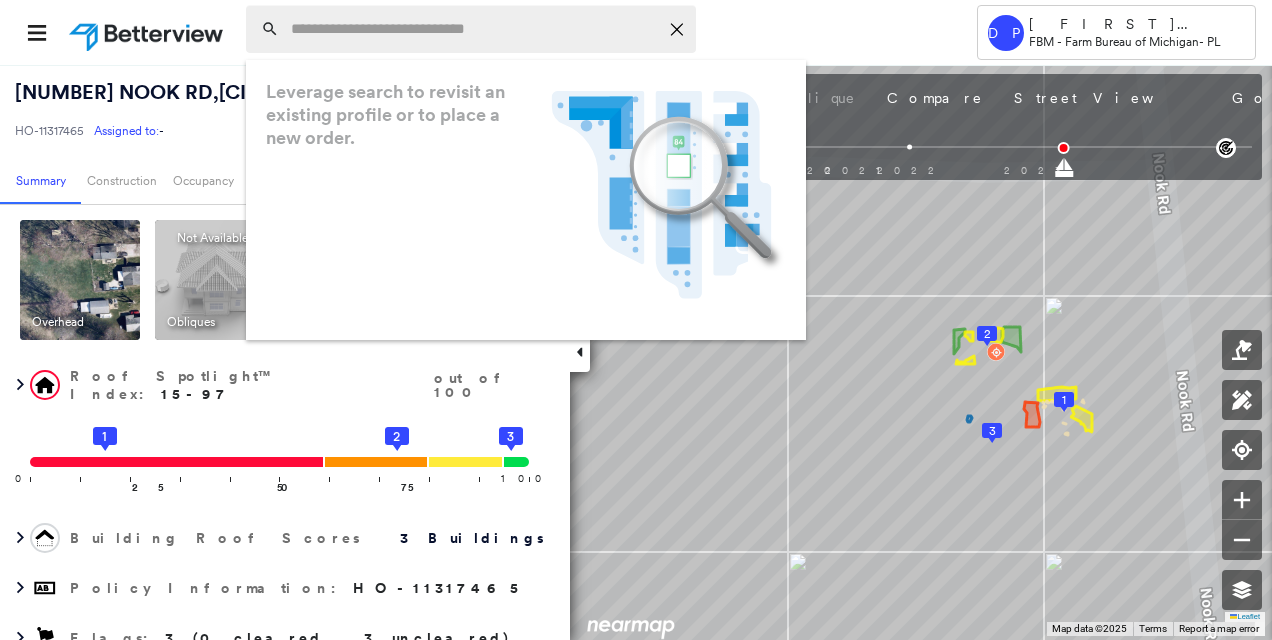paste on "**********" 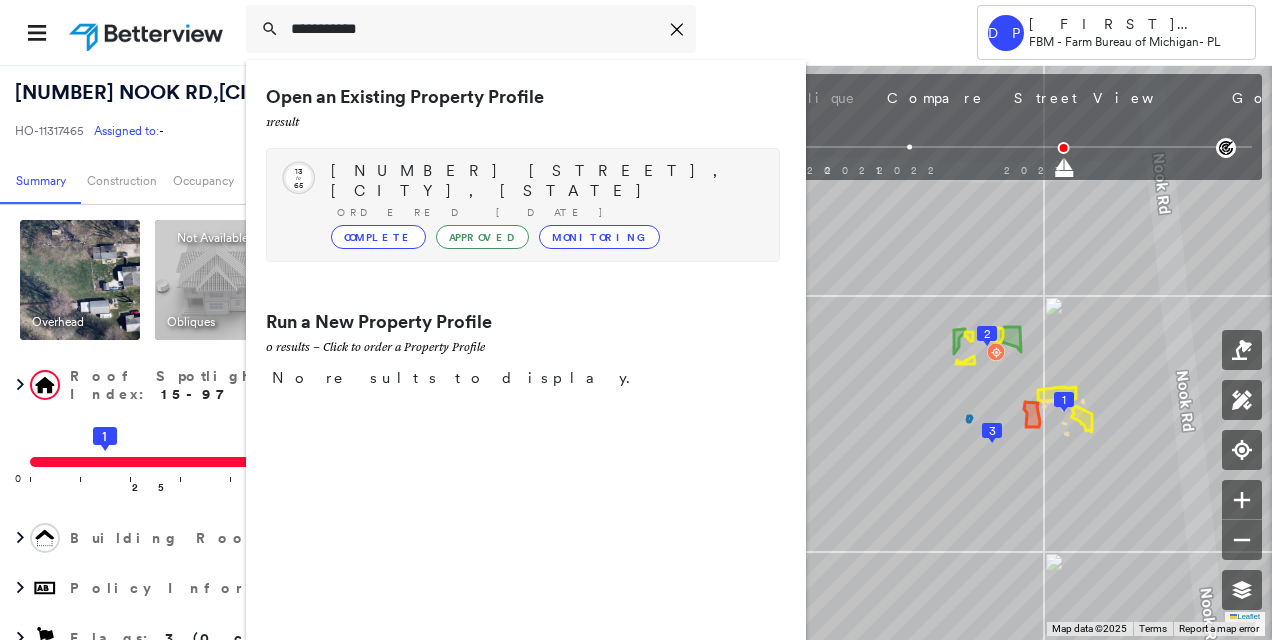 type on "**********" 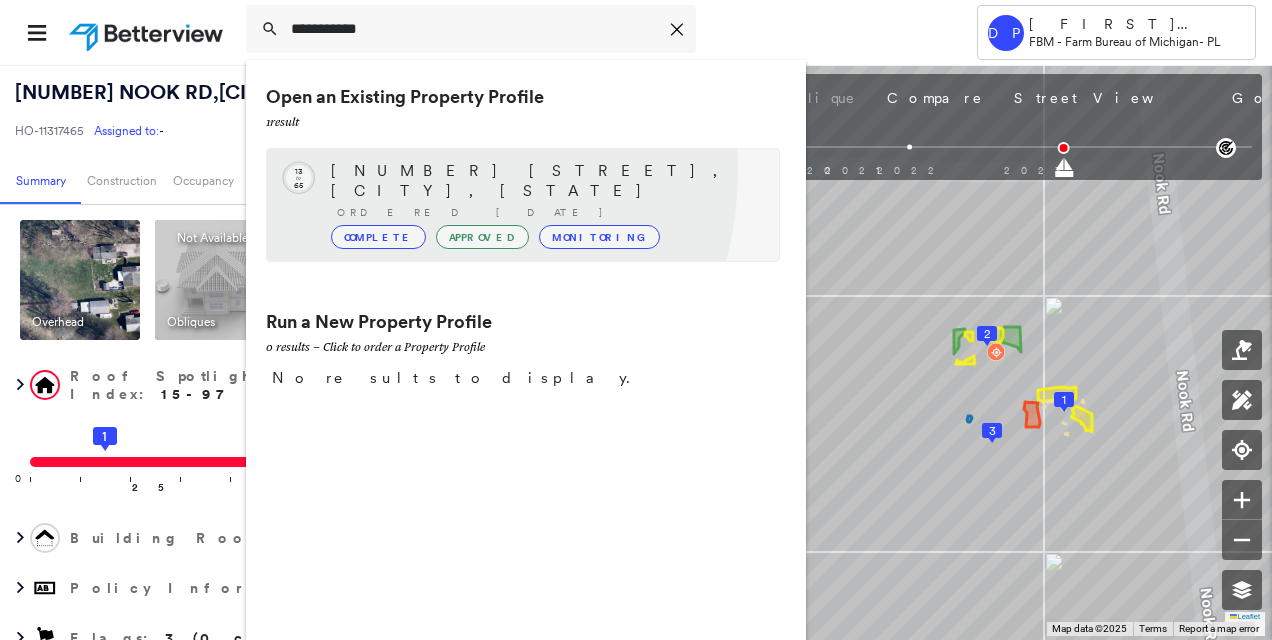 click on "[NUMBER] [STREET], [CITY], [STATE]" at bounding box center [545, 181] 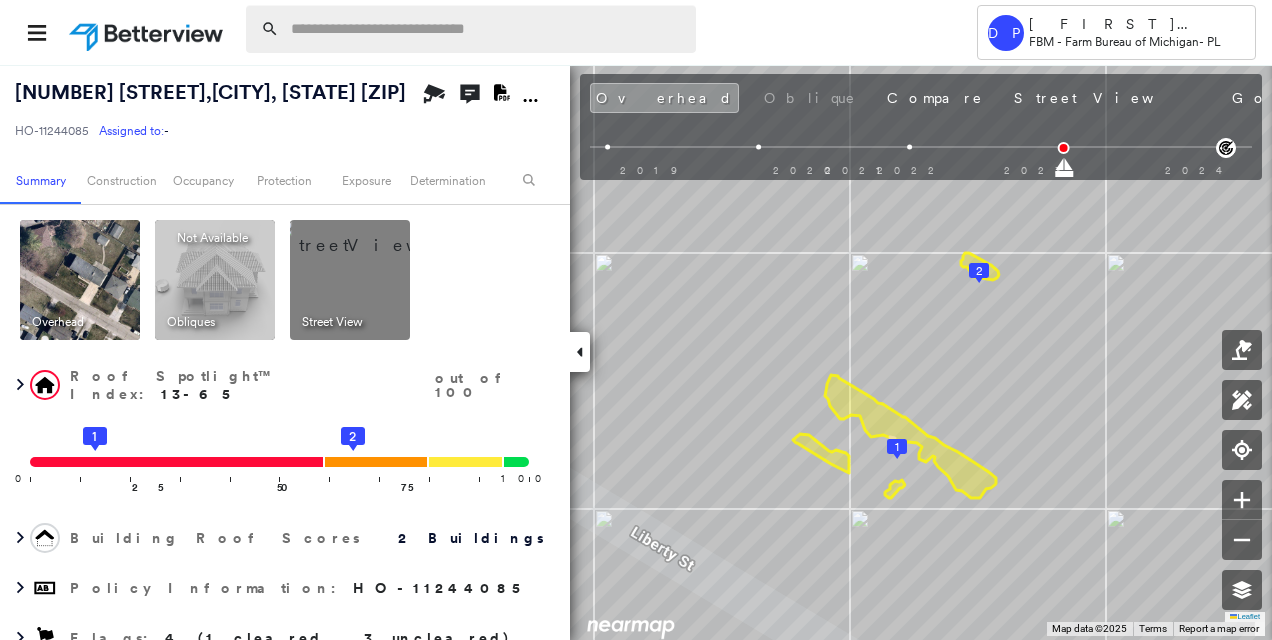 click at bounding box center (487, 29) 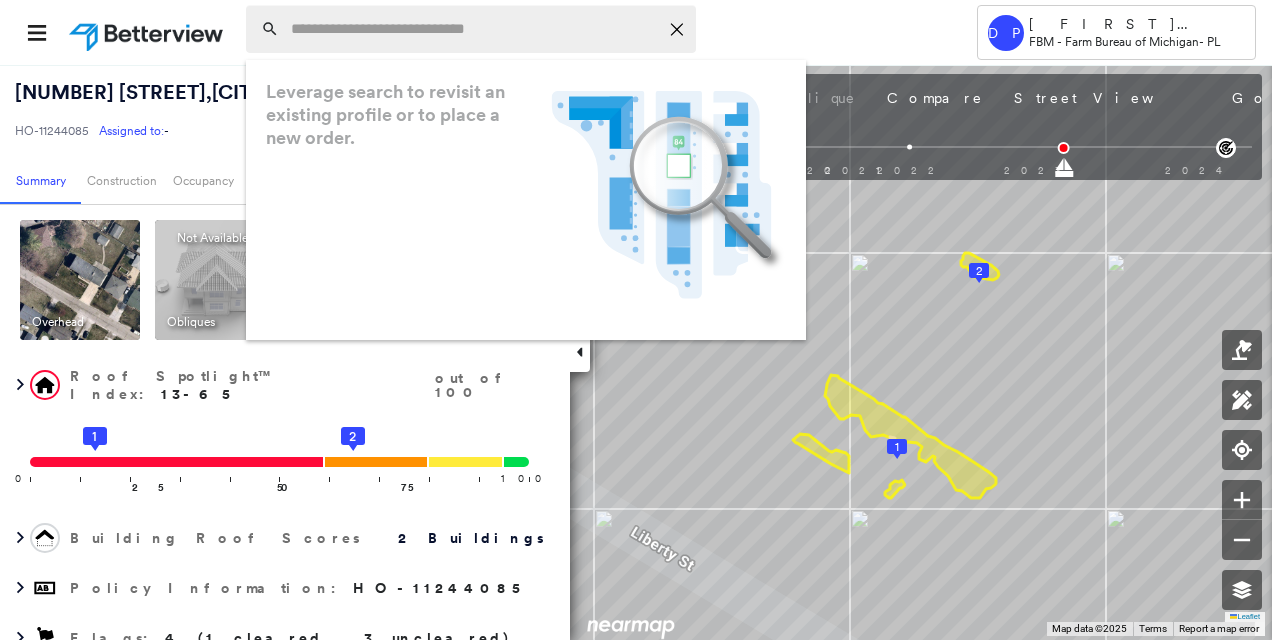 paste on "**********" 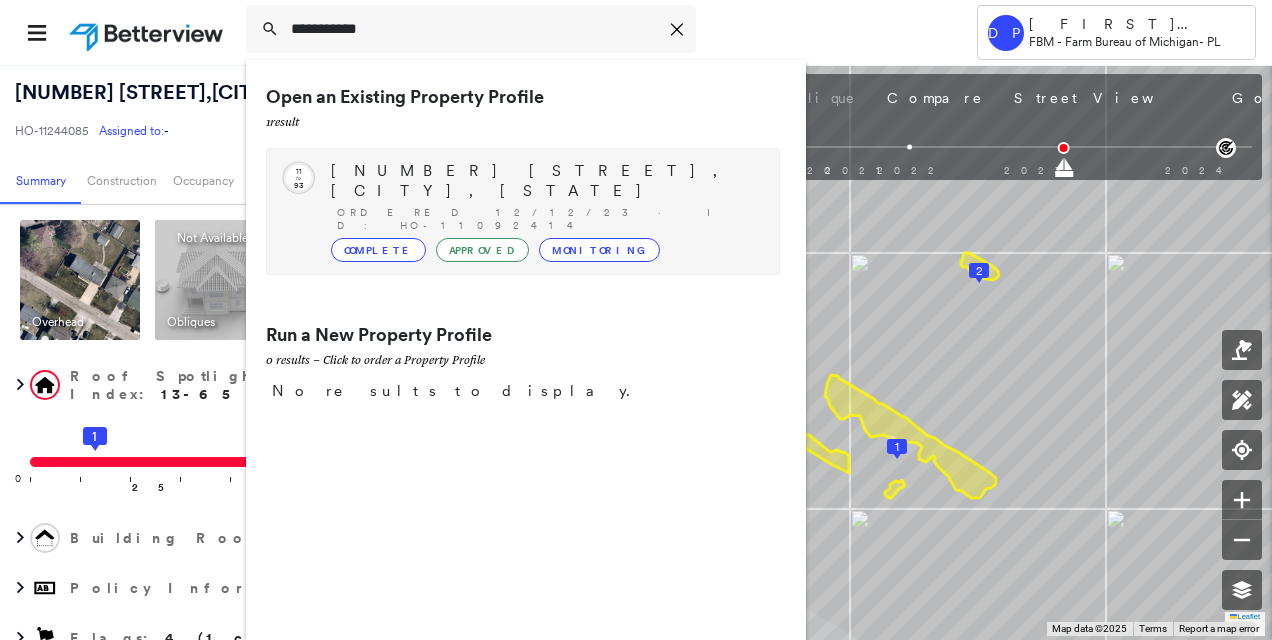 type on "**********" 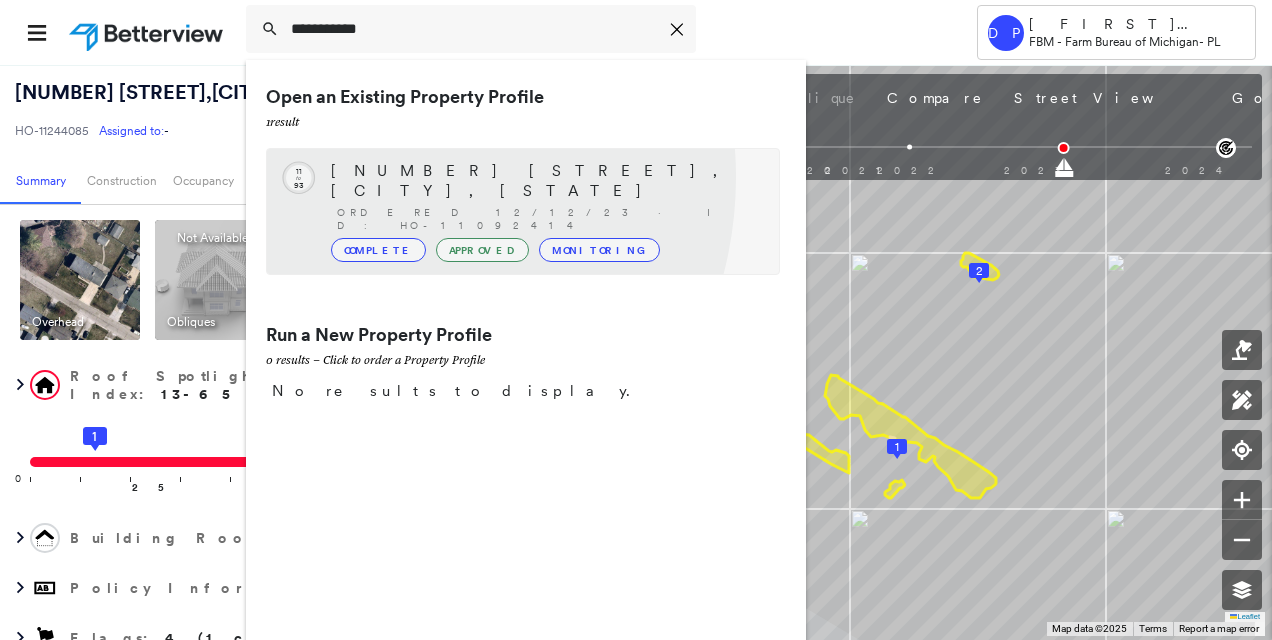 click on "[NUMBER] [STREET], [CITY], [STATE]" at bounding box center [545, 181] 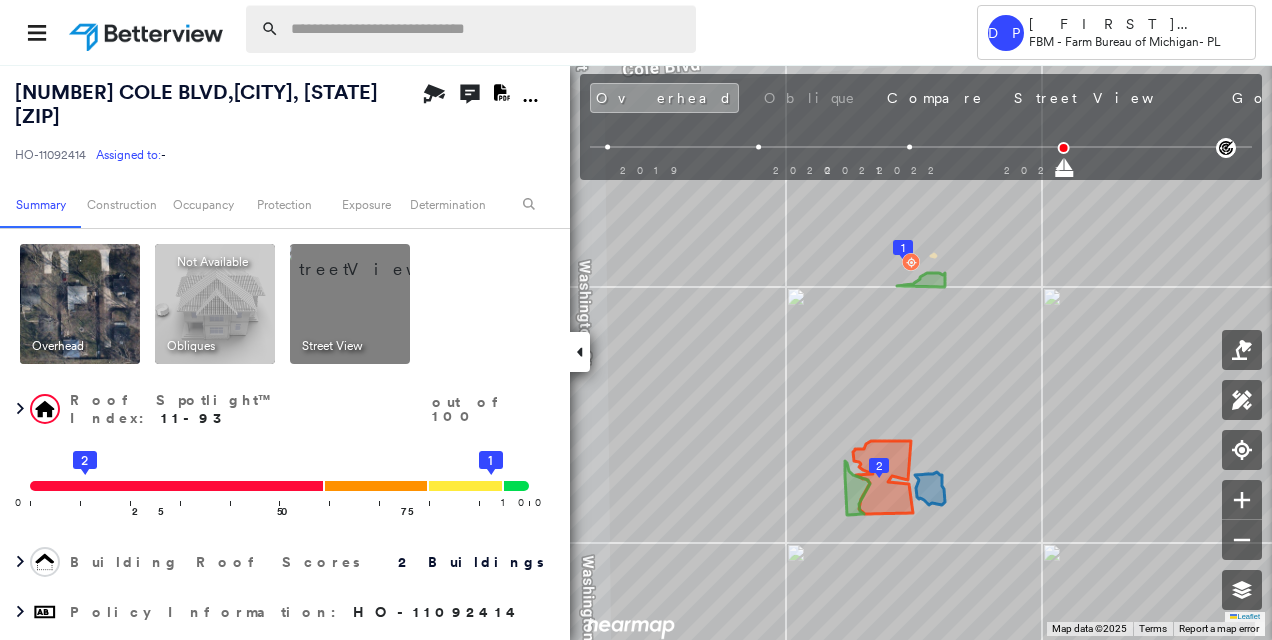 click at bounding box center (487, 29) 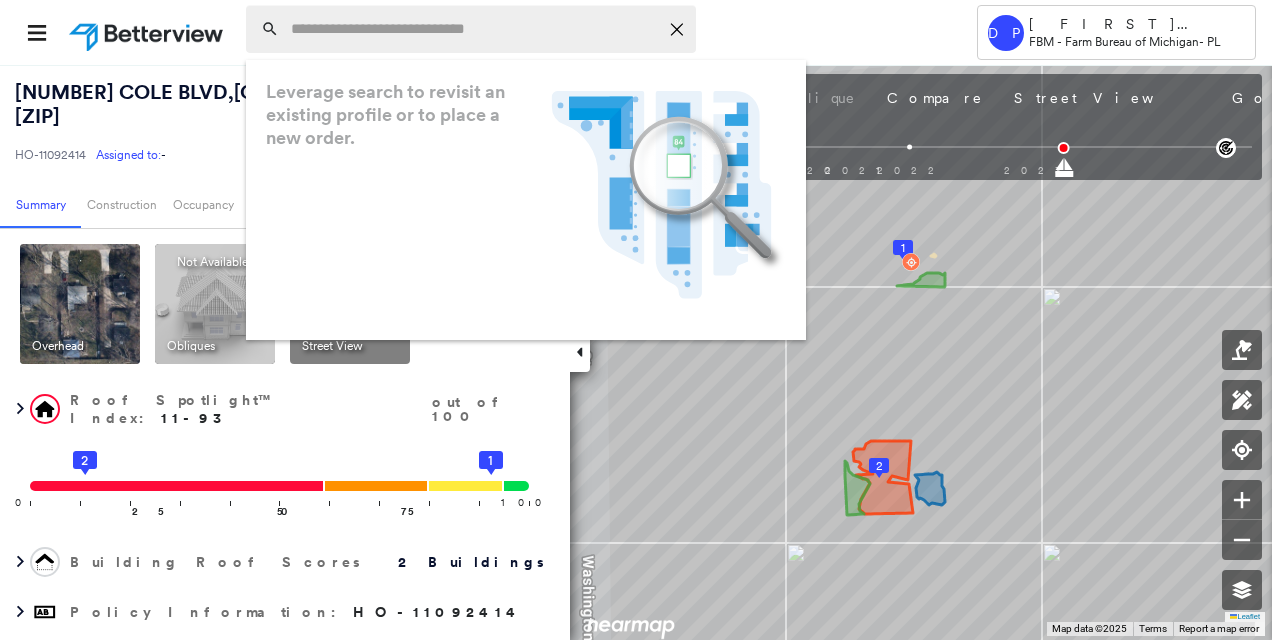 paste on "**********" 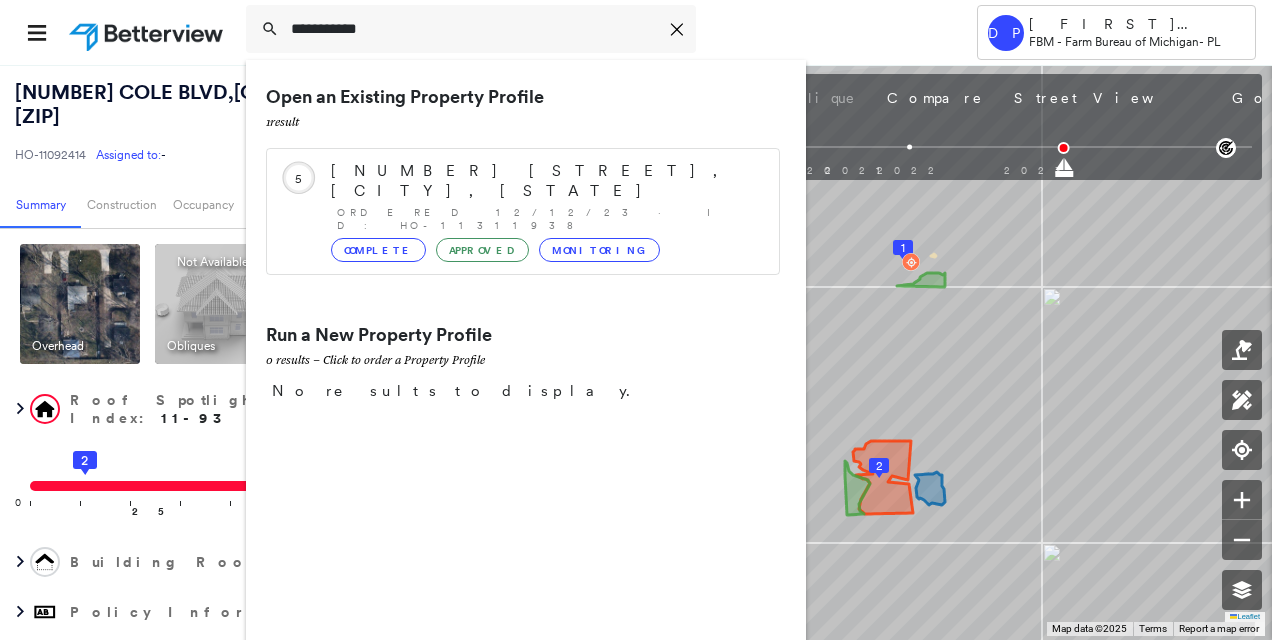 type on "**********" 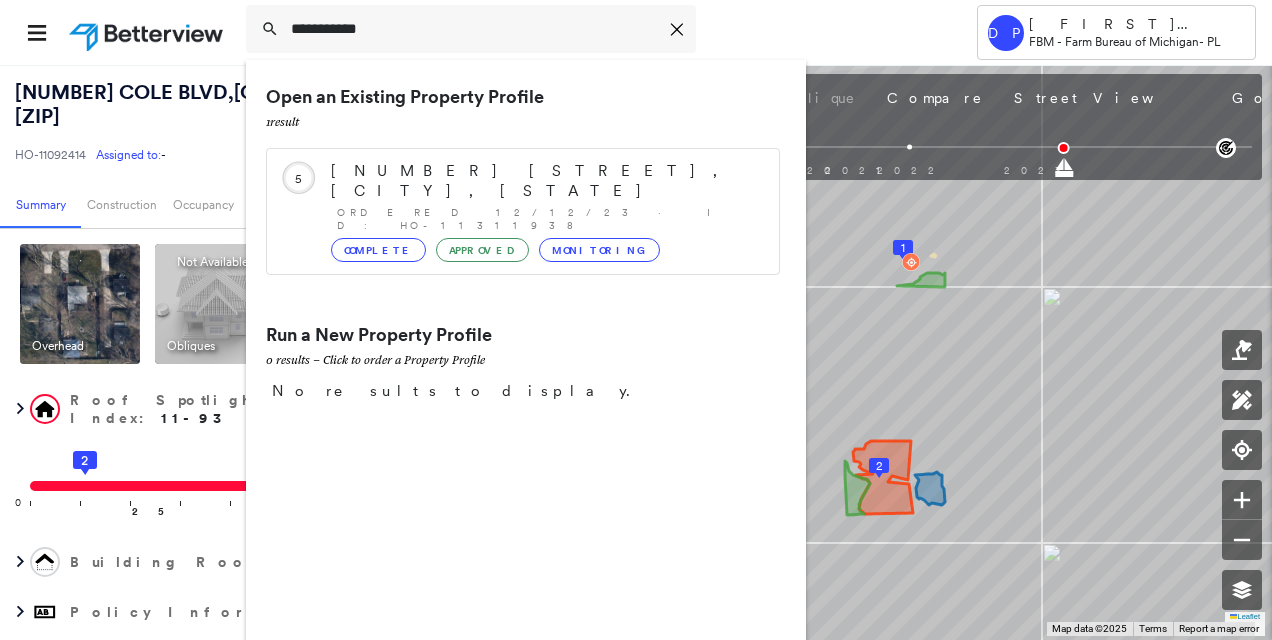drag, startPoint x: 413, startPoint y: 180, endPoint x: 348, endPoint y: 2, distance: 189.4967 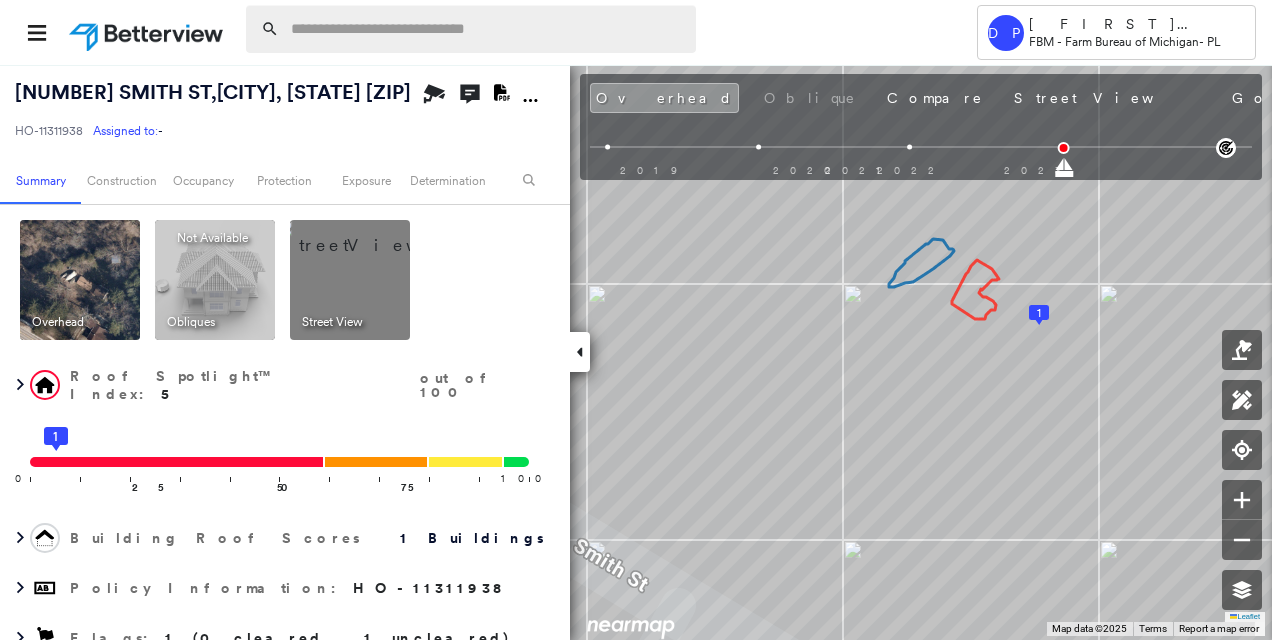 click at bounding box center [487, 29] 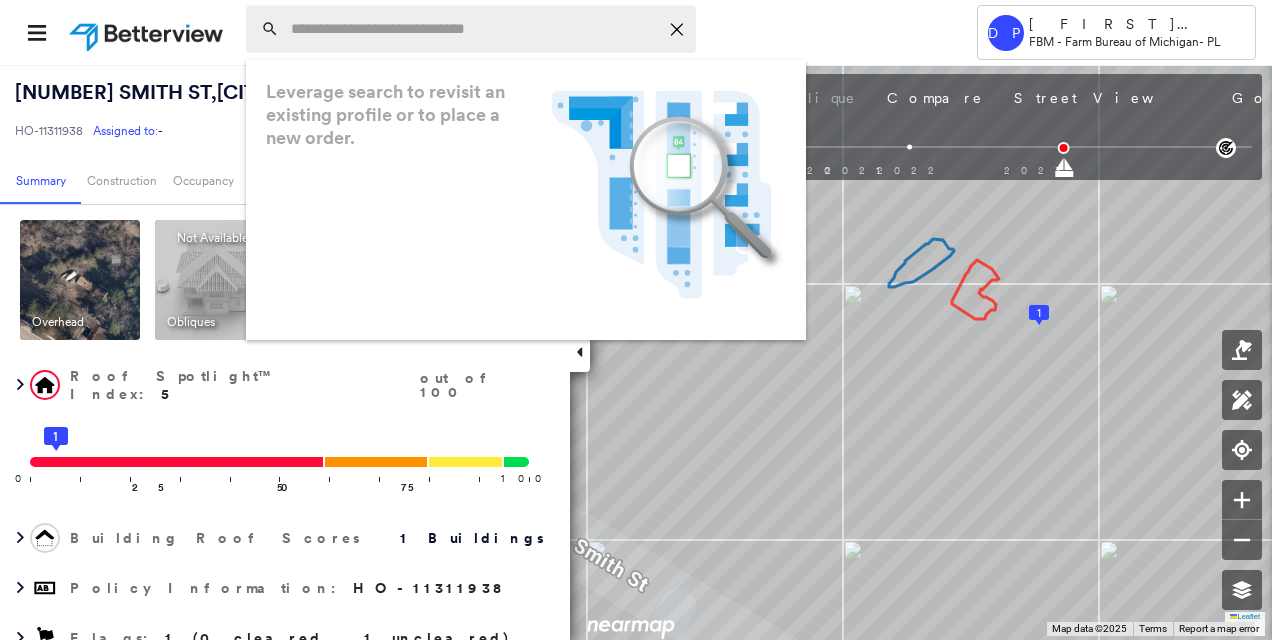 paste on "**********" 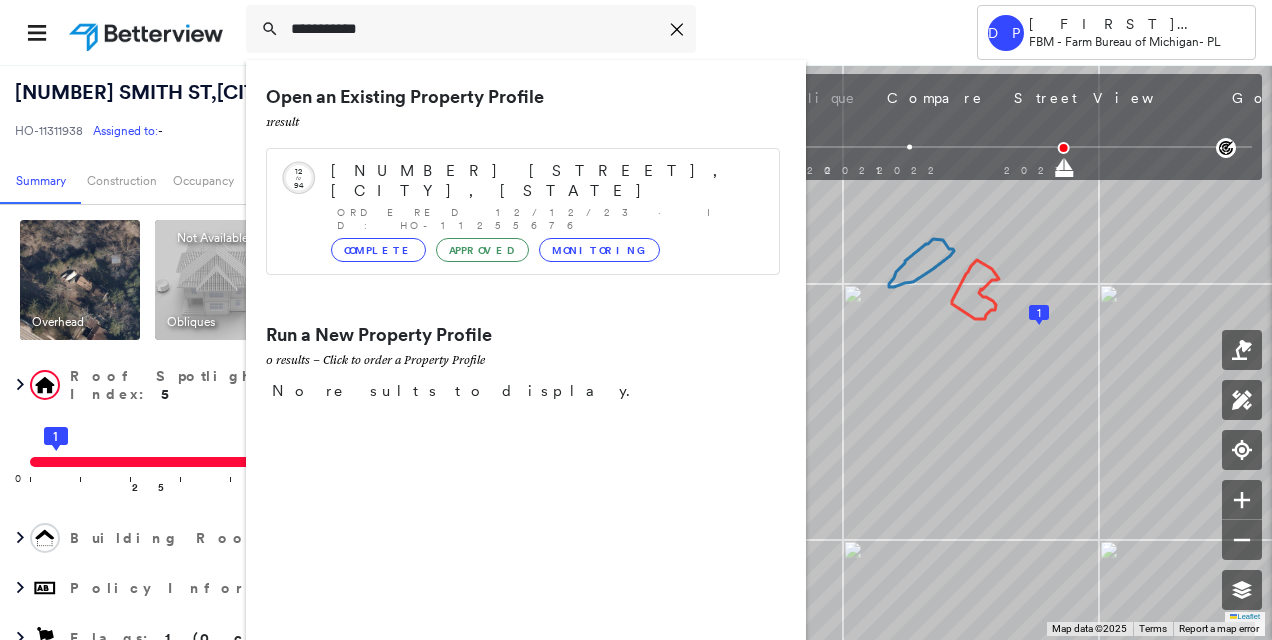 type on "**********" 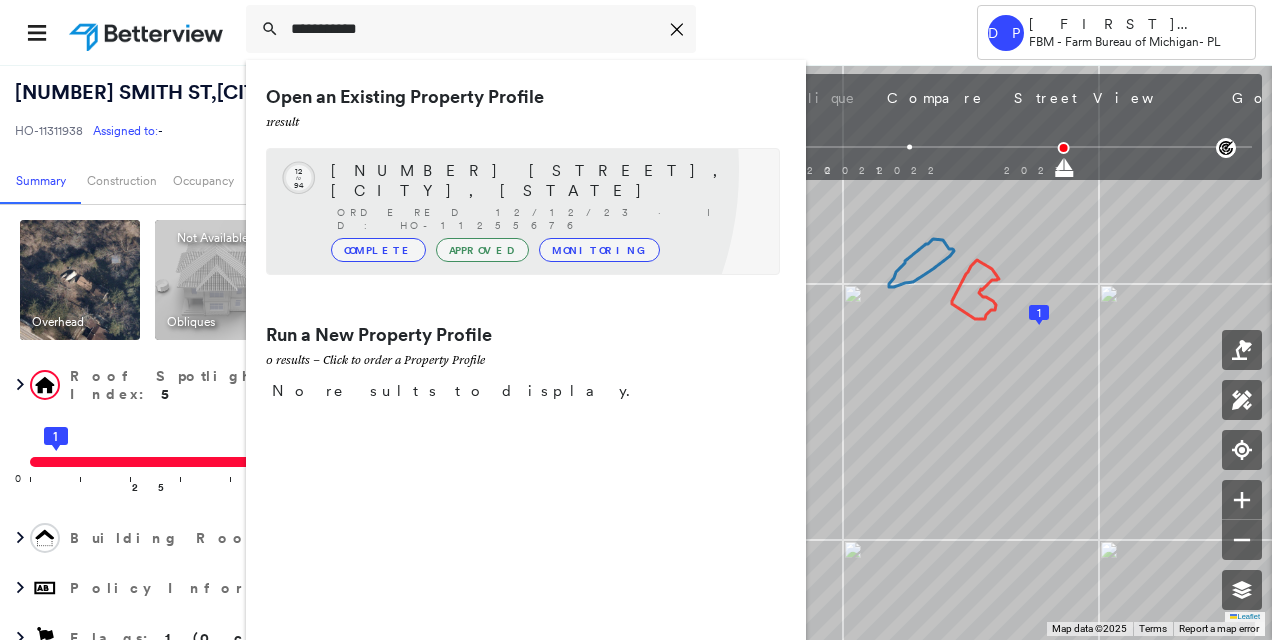 click on "[NUMBER] [STREET], [CITY], [STATE]" at bounding box center [545, 181] 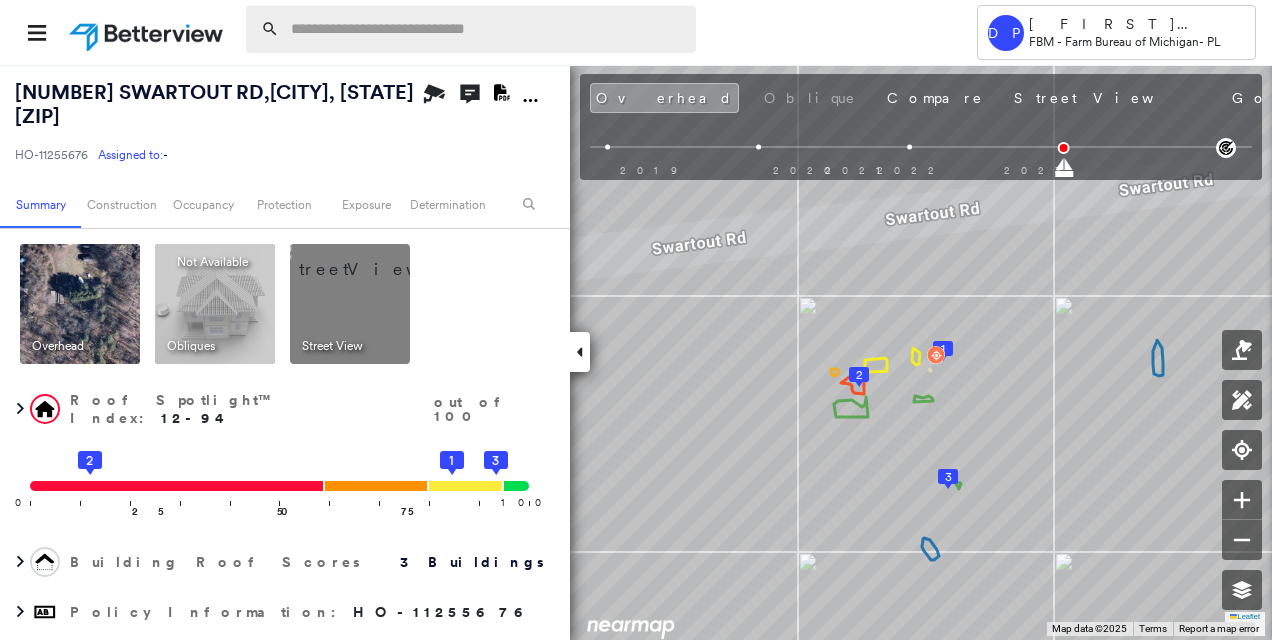 click at bounding box center (487, 29) 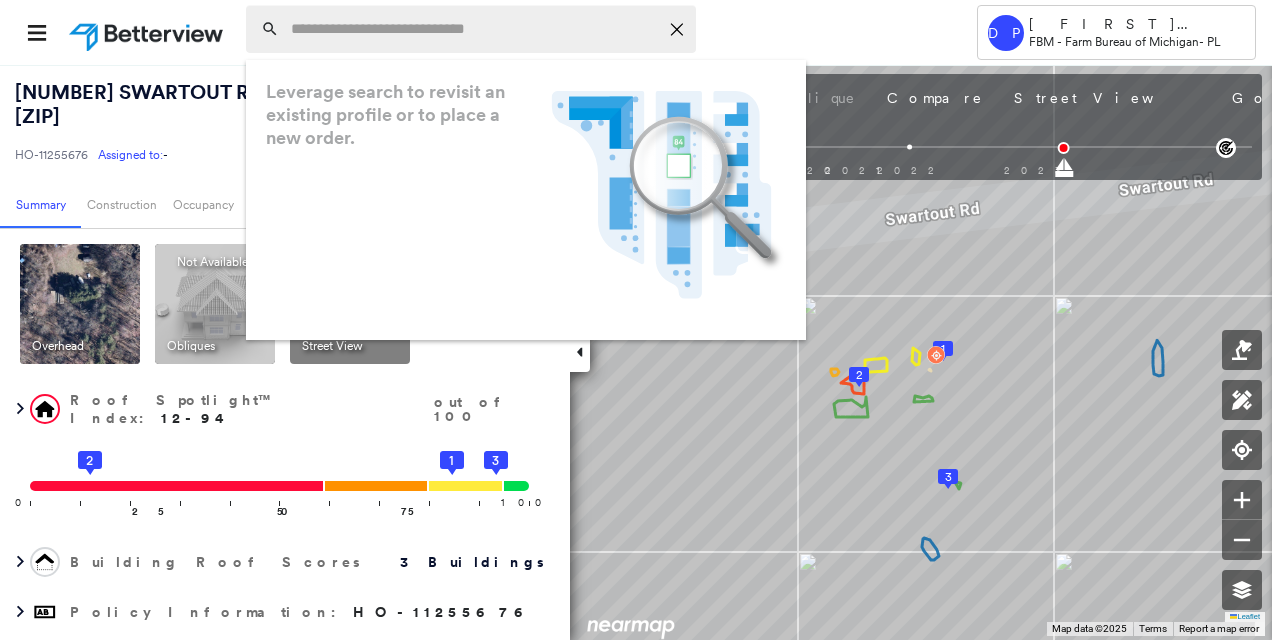 paste on "**********" 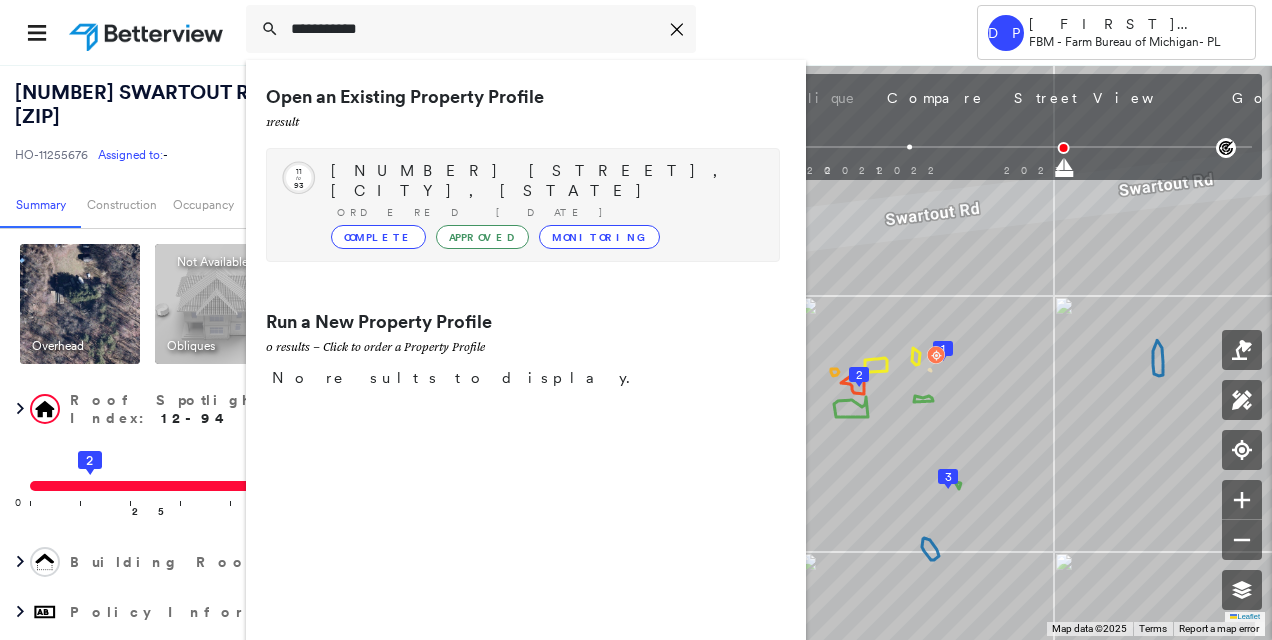 type on "**********" 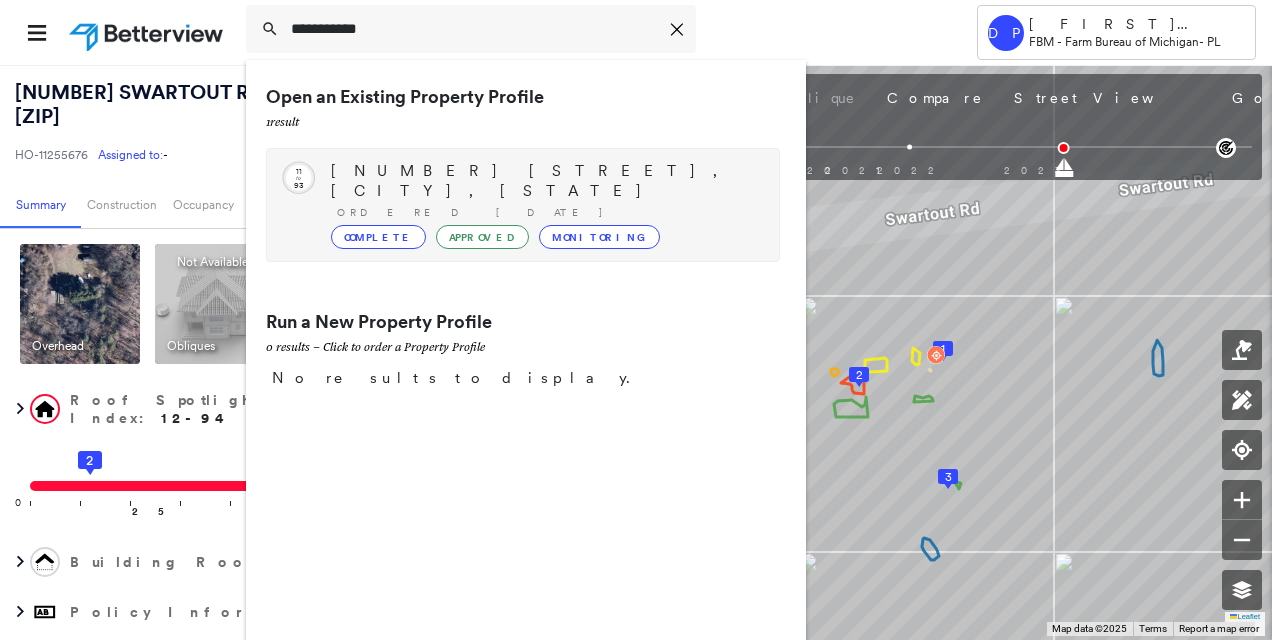 click on "[NUMBER] [STREET], [CITY], [STATE]" at bounding box center (545, 181) 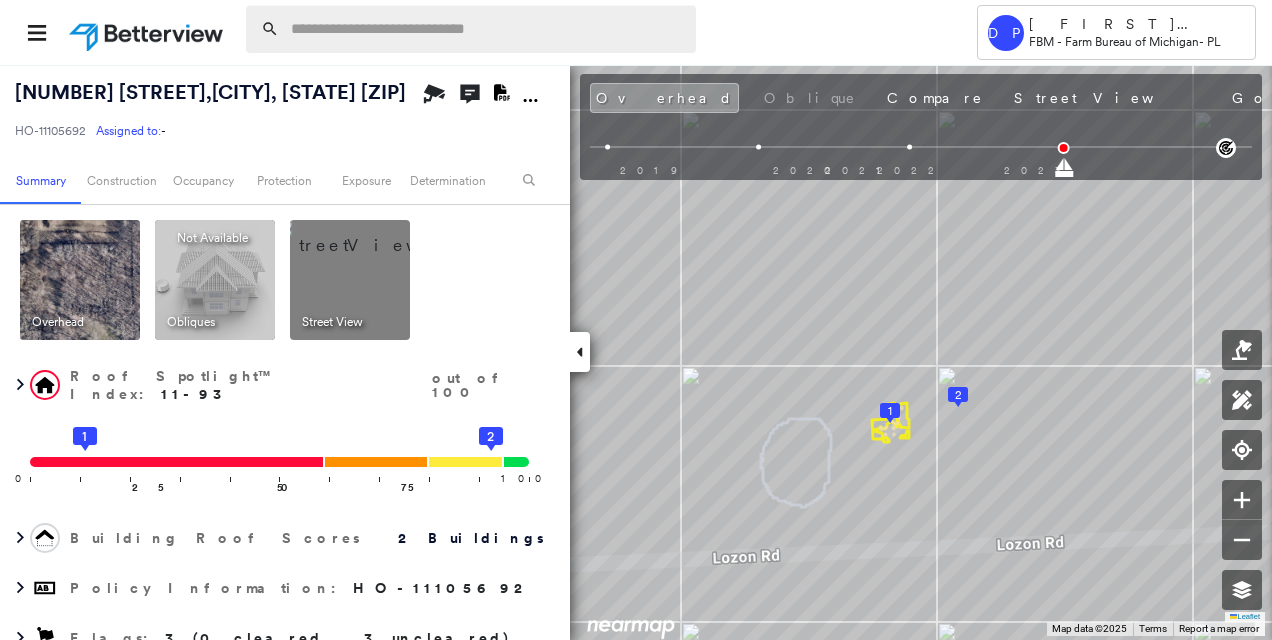 click at bounding box center (487, 29) 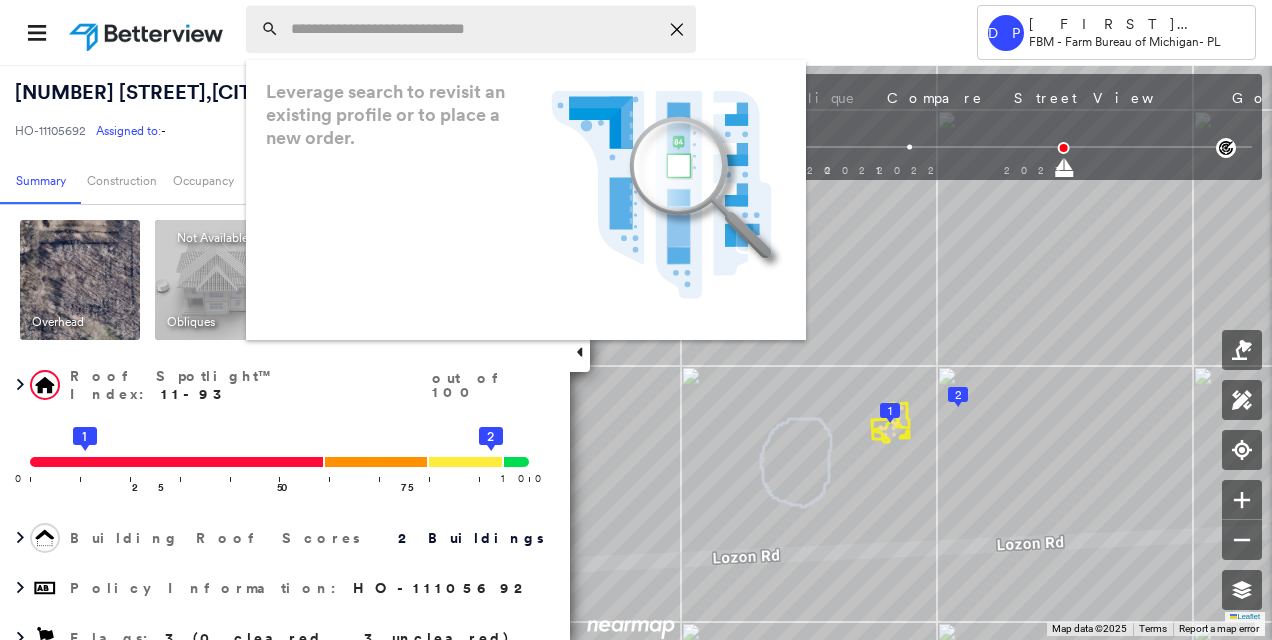 paste on "**********" 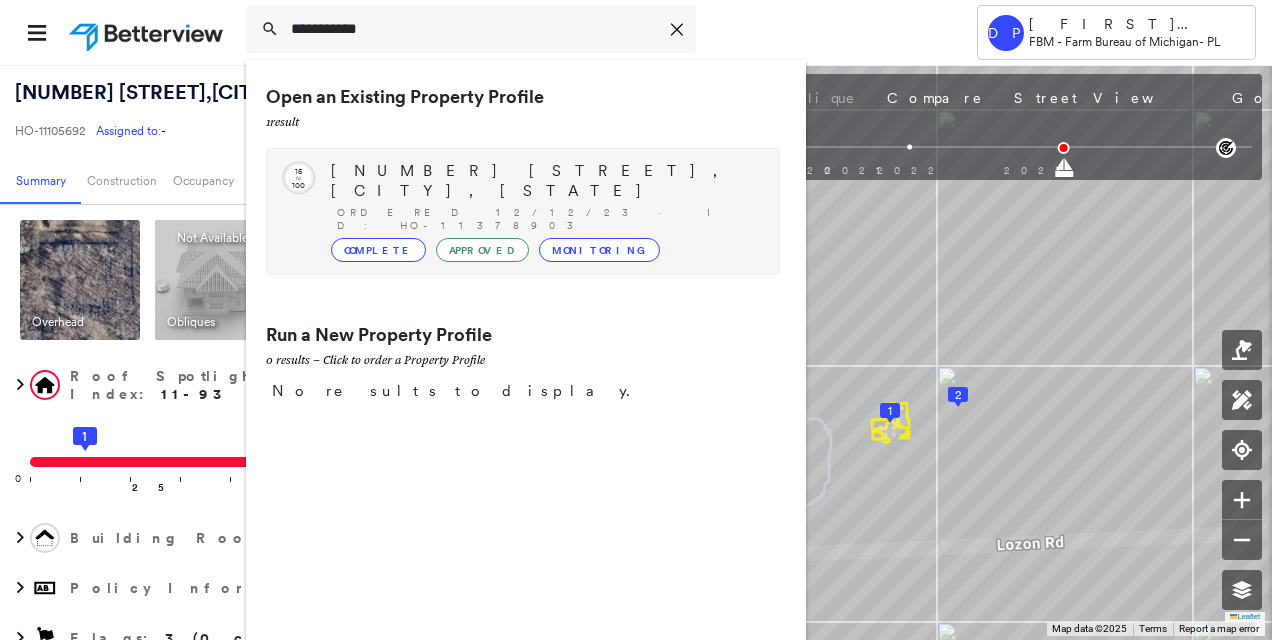 type on "**********" 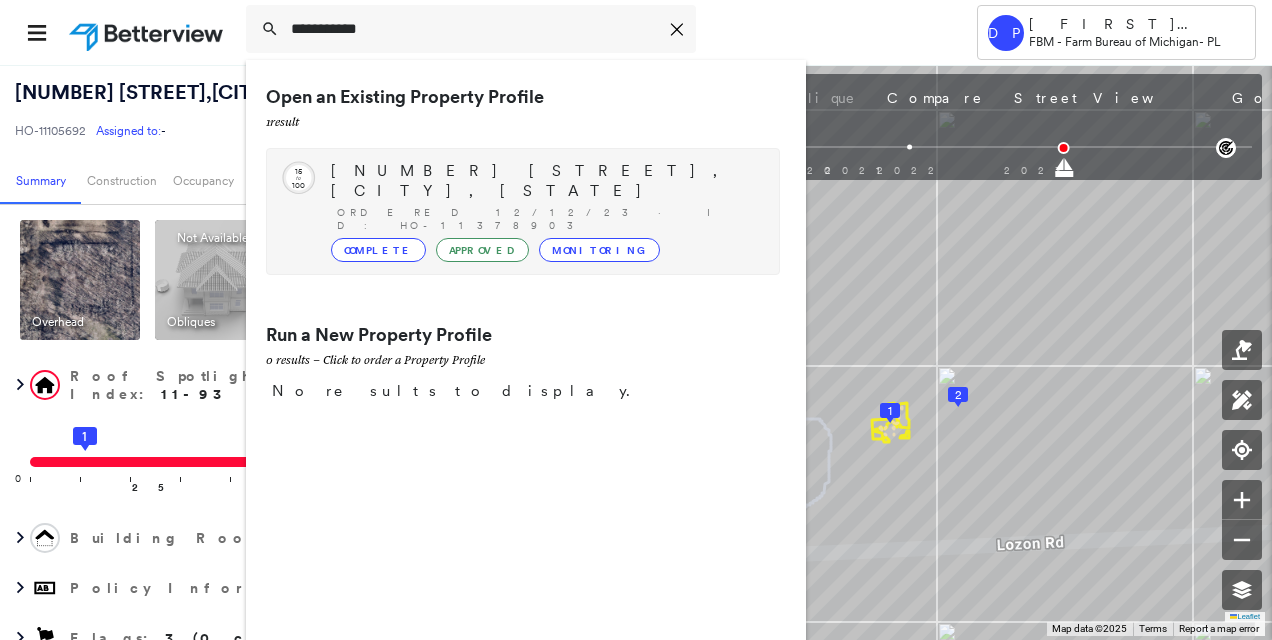 click on "[NUMBER] [STREET], [CITY], [STATE]" at bounding box center [545, 181] 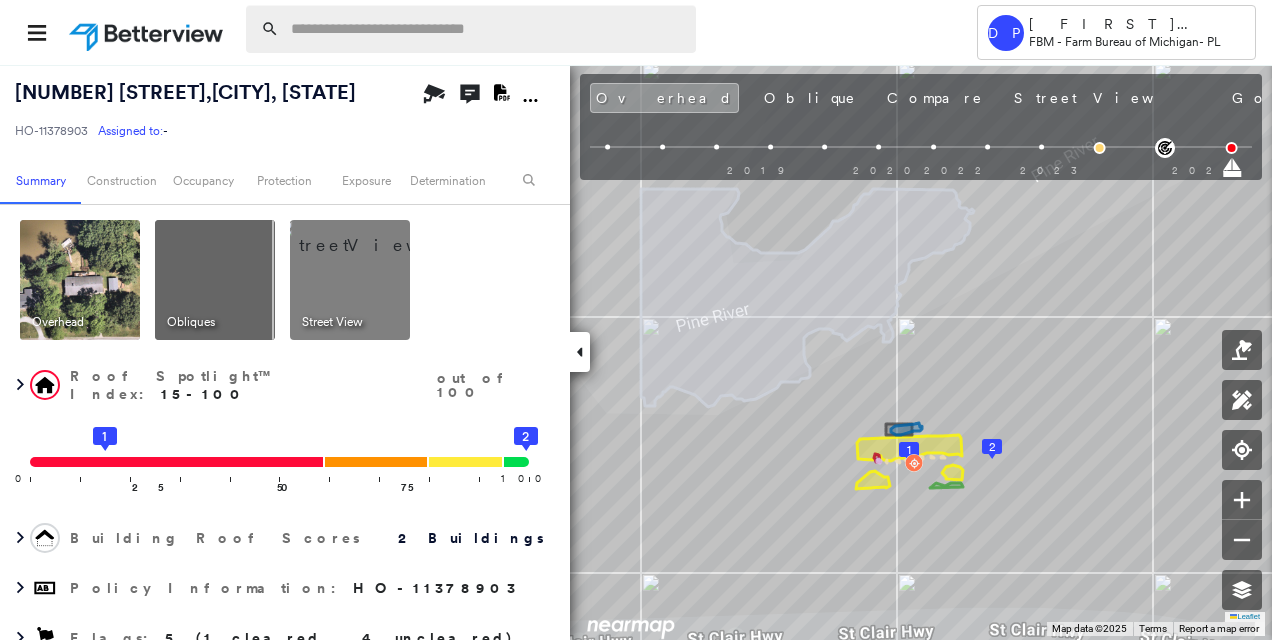 click at bounding box center (487, 29) 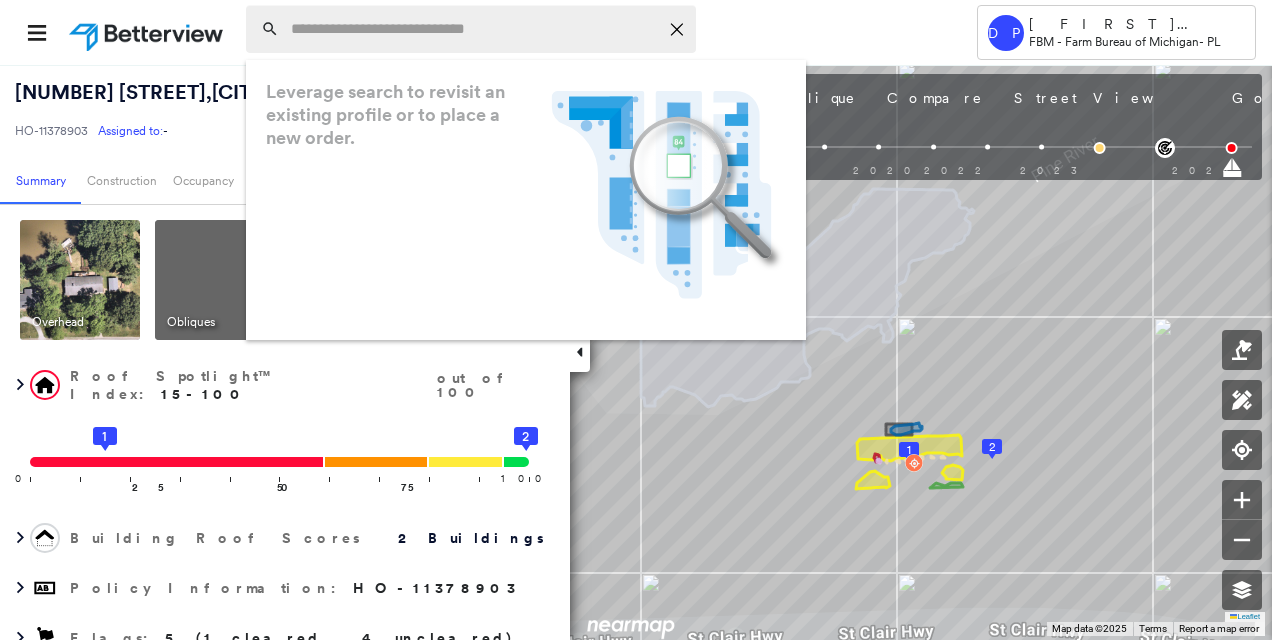paste on "**********" 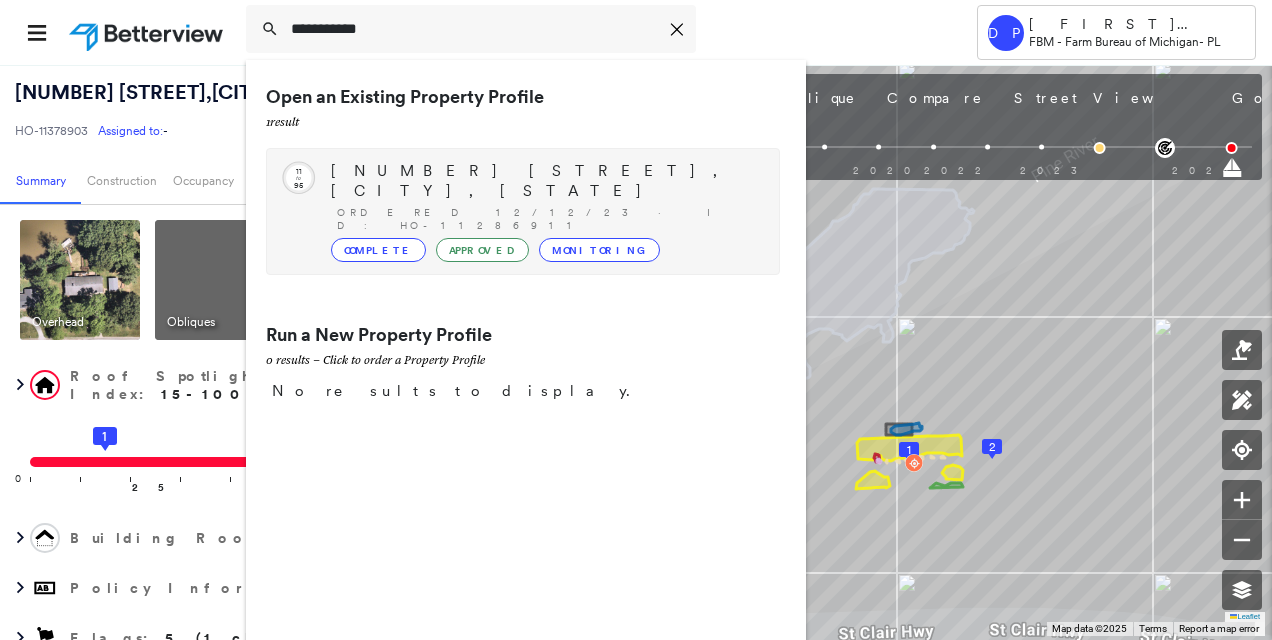type on "**********" 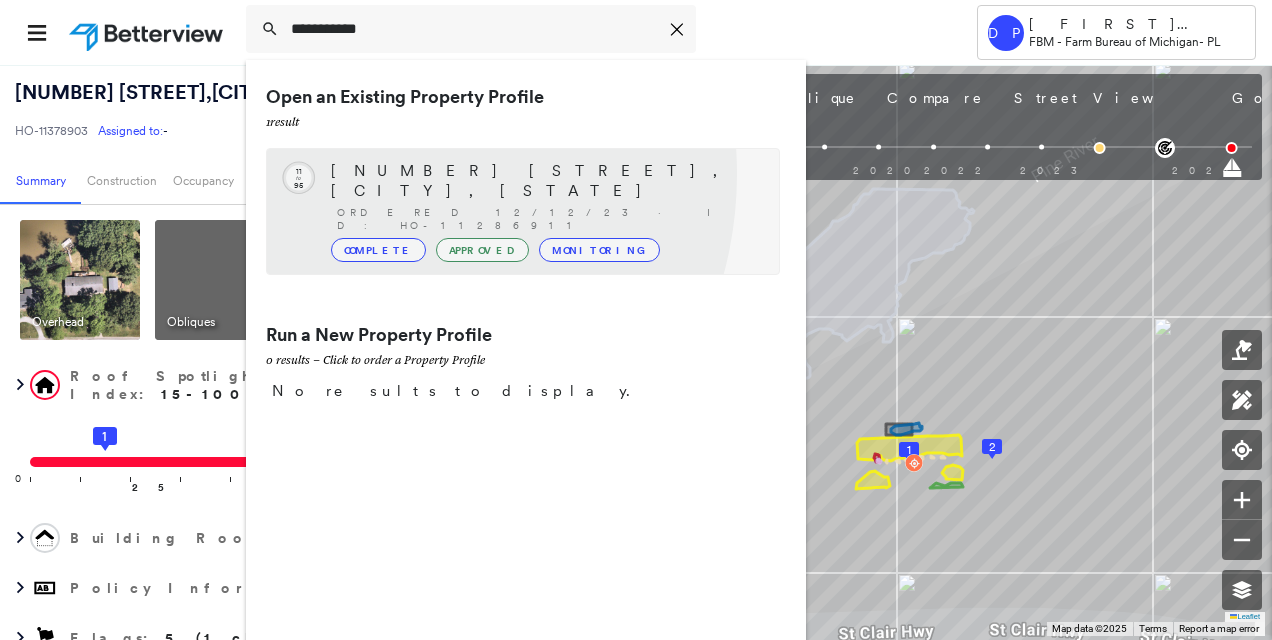 click on "[NUMBER] [STREET], [CITY], [STATE]" at bounding box center (545, 181) 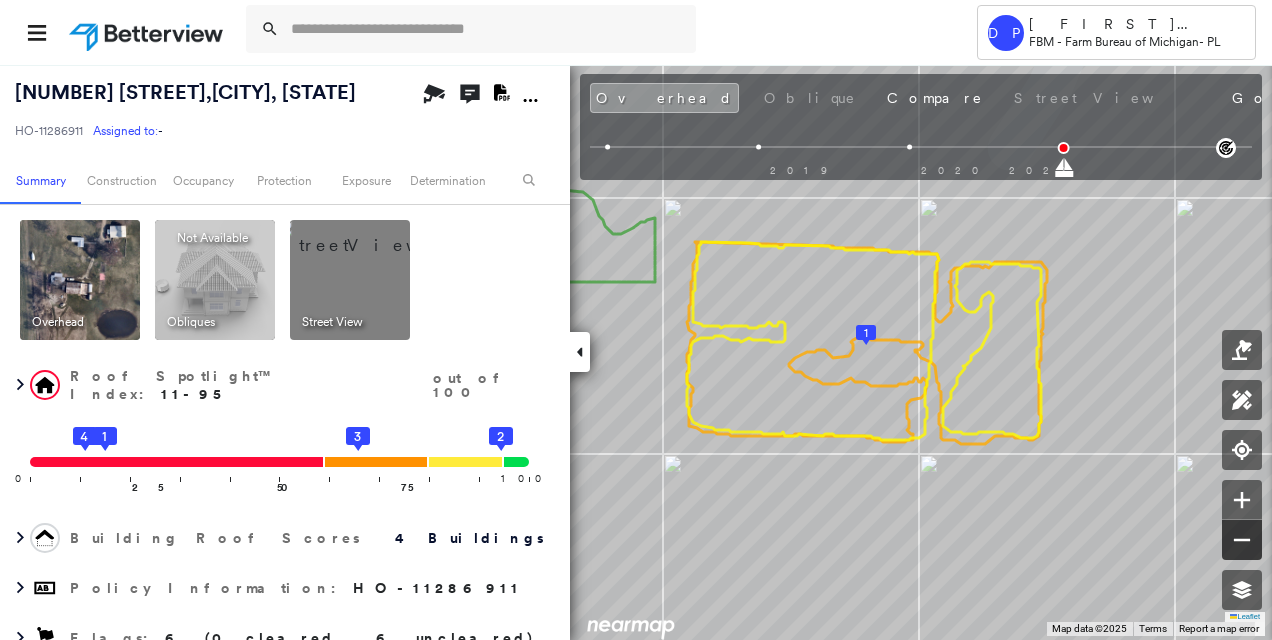 click 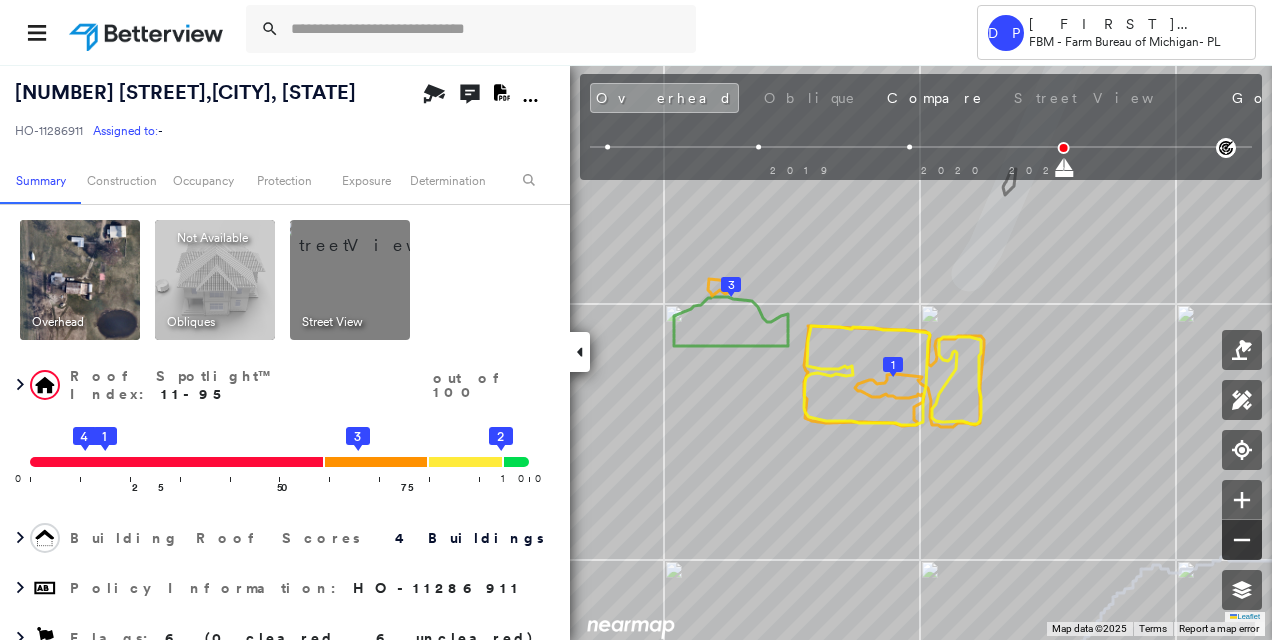 click 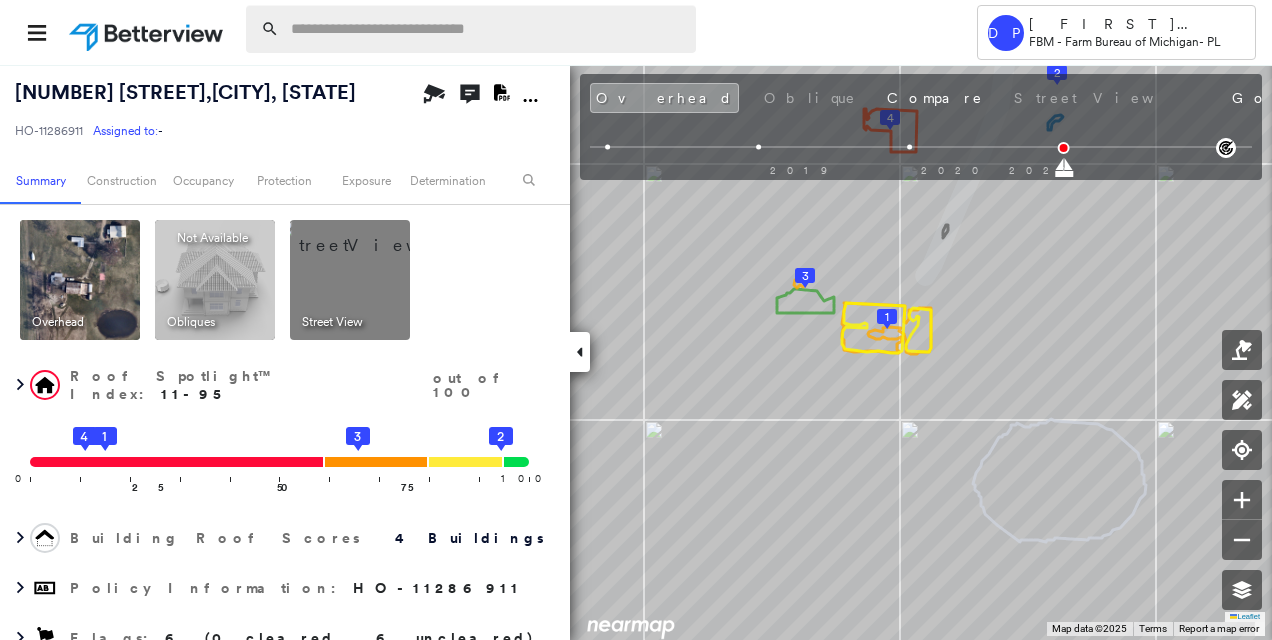 click at bounding box center (487, 29) 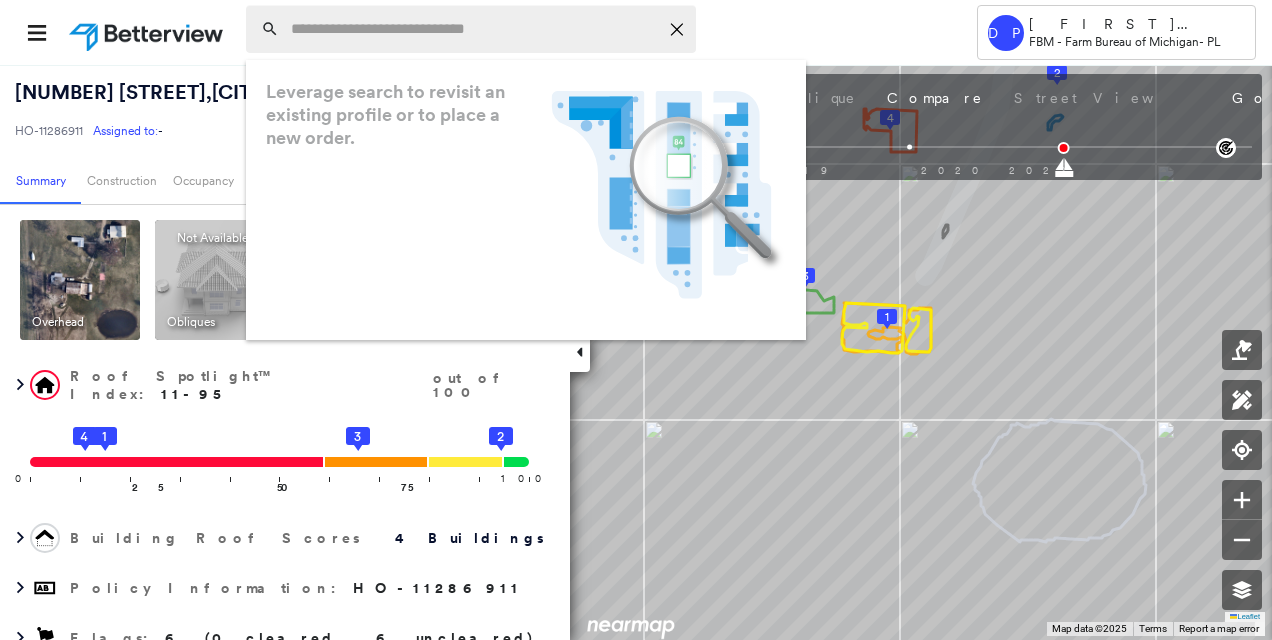 paste on "**********" 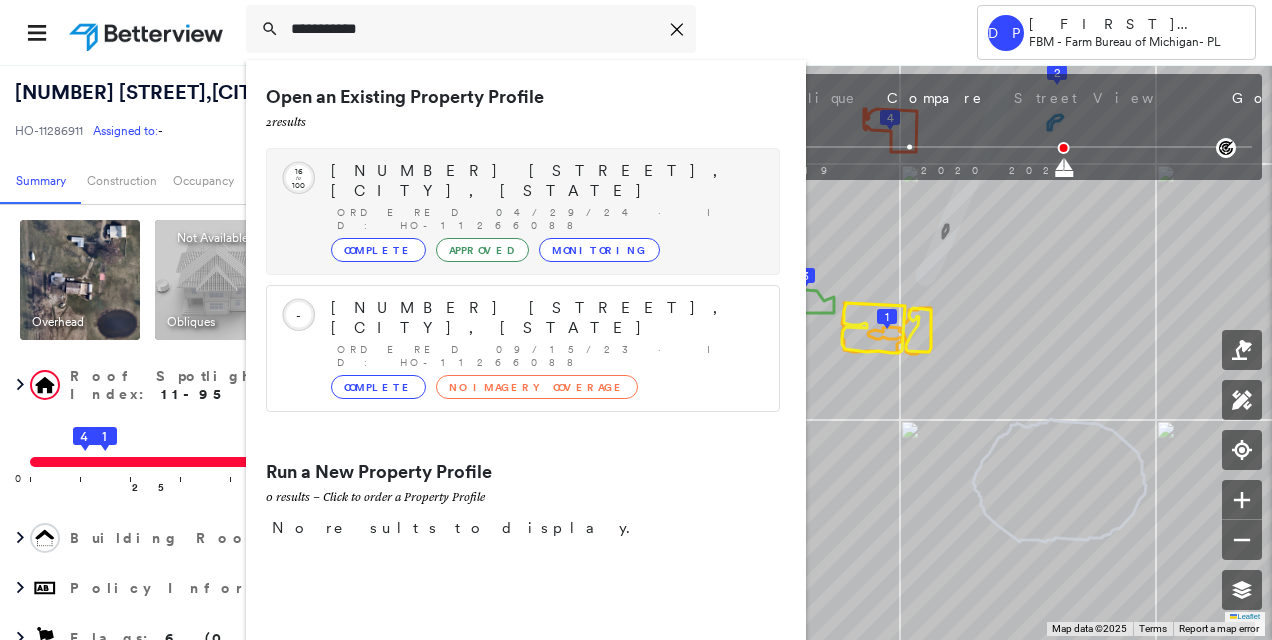 type on "**********" 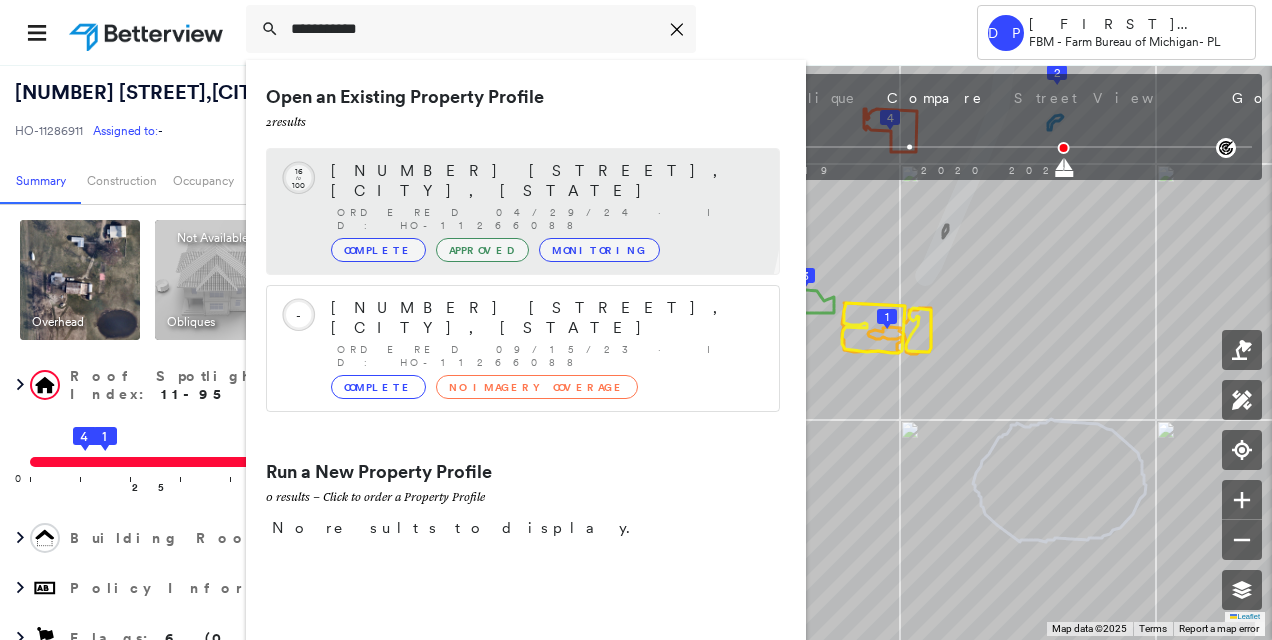 click on "[NUMBER] [STREET], [CITY], [STATE]" at bounding box center [545, 181] 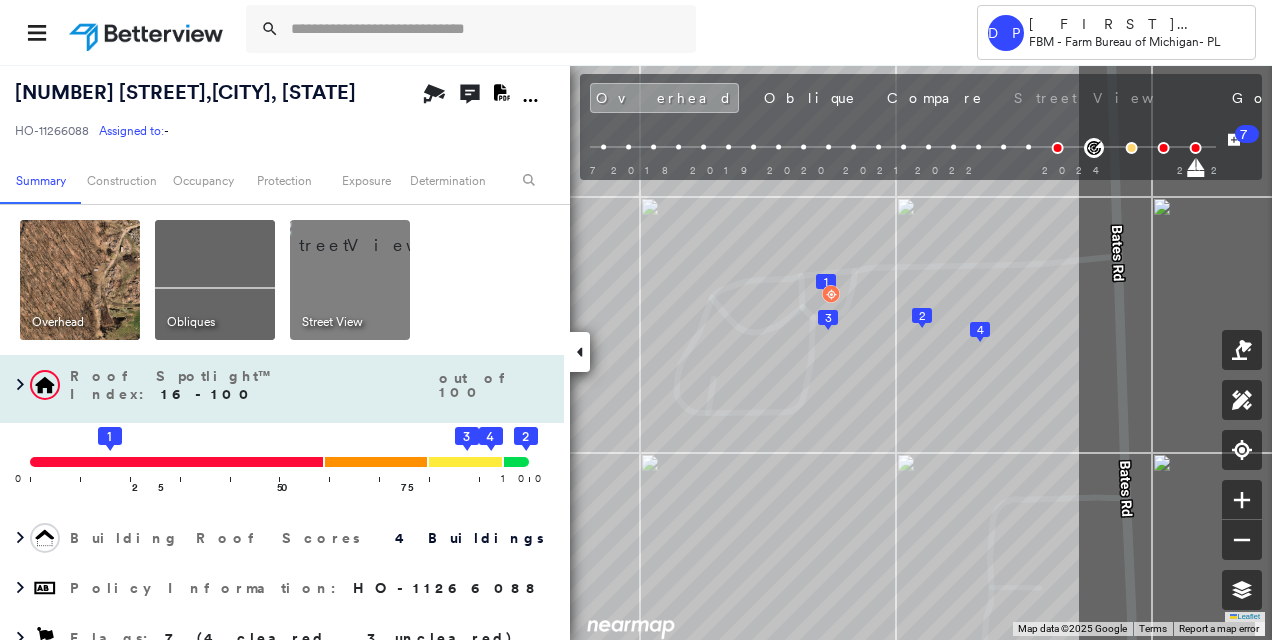 click on "[NUMBER] [STREET], [CITY], [STATE]" at bounding box center [636, 352] 